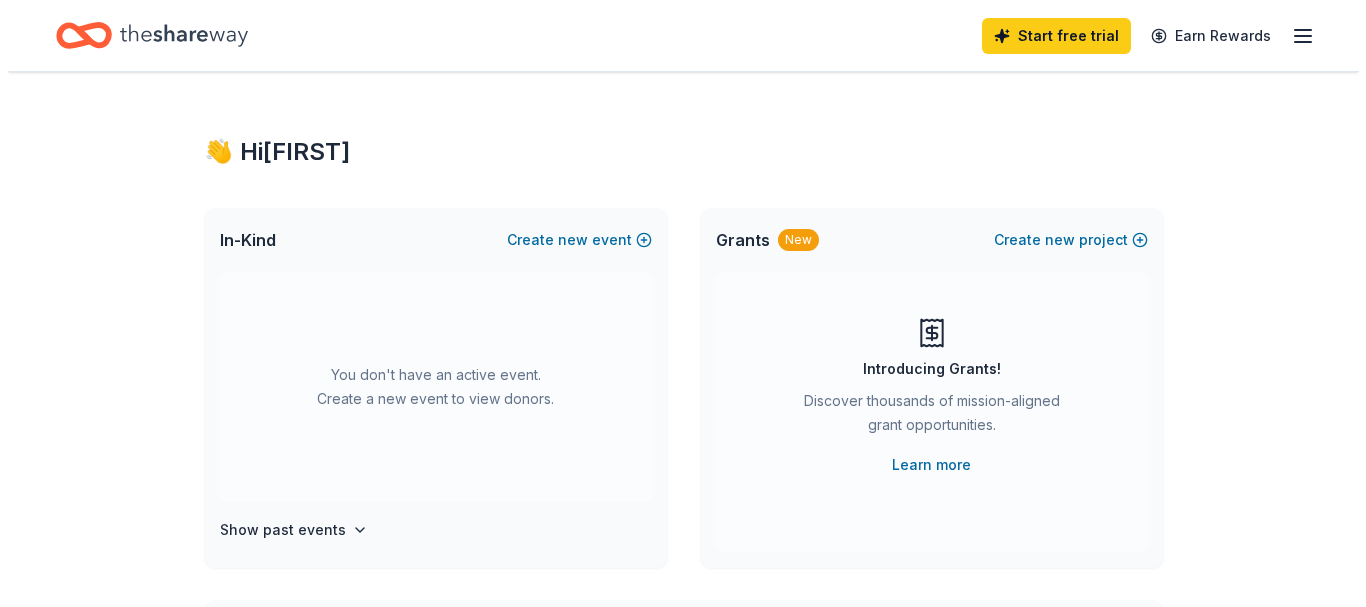 scroll, scrollTop: 0, scrollLeft: 0, axis: both 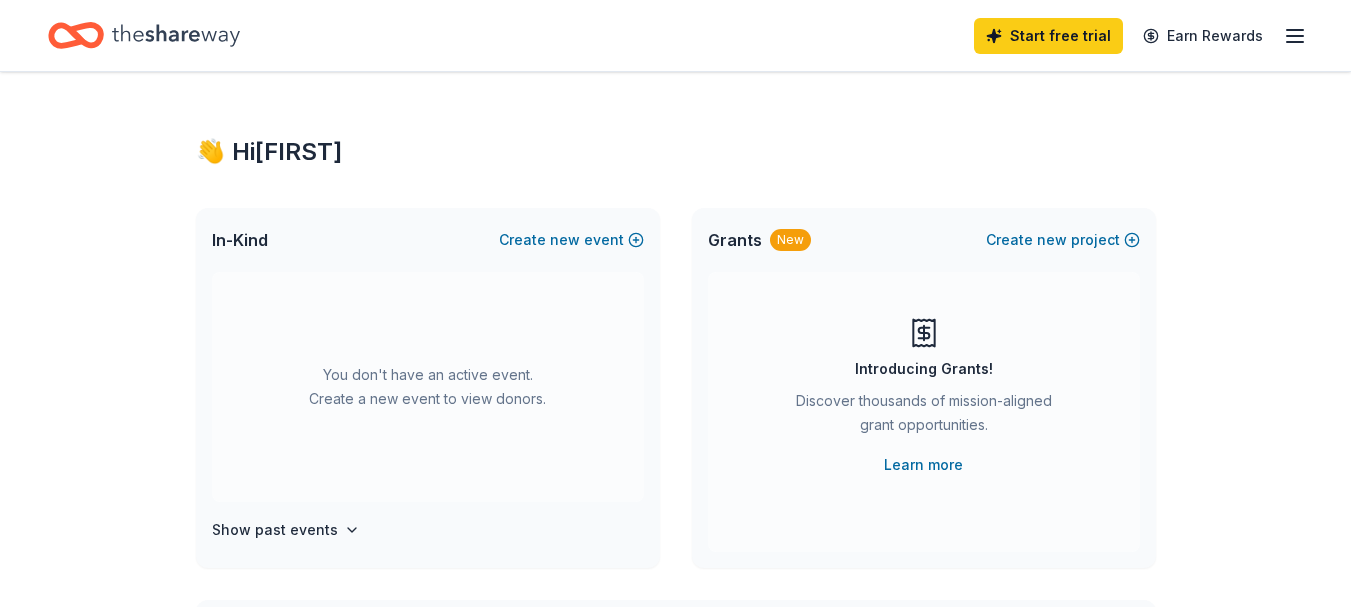 click 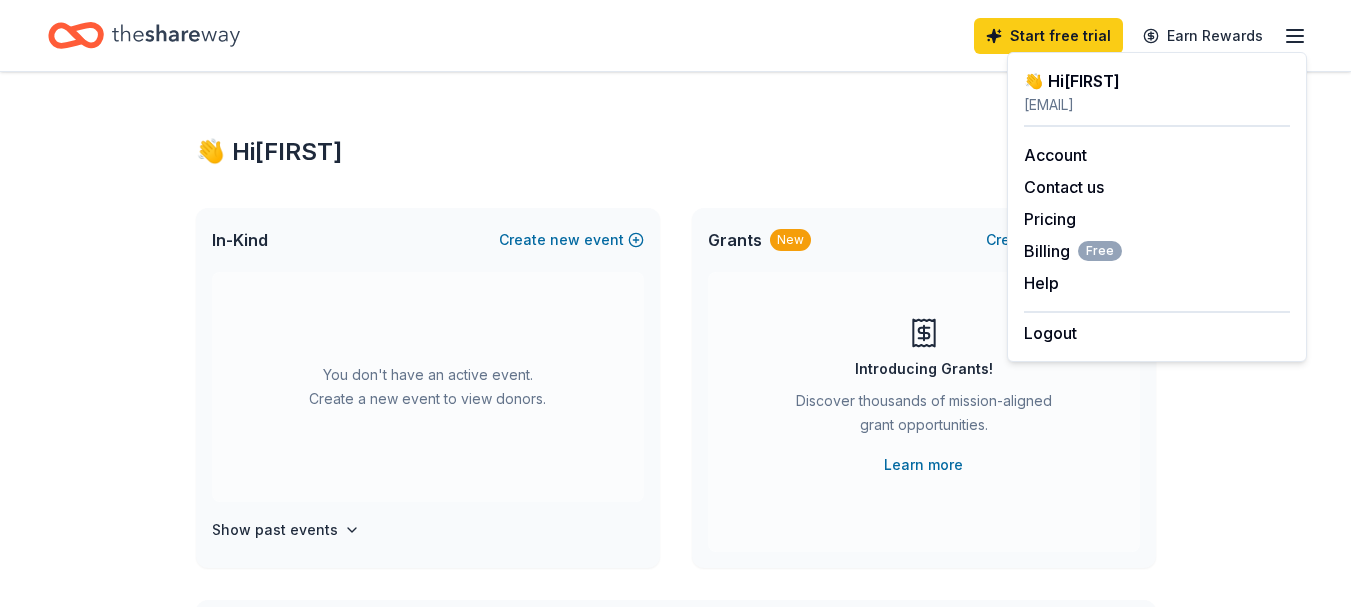 click on "👋 Hi [FIRST] In-Kind Create new event You don't have an active event. Create a new event to view donors. Show past events Grants New Create new project Introducing Grants! Discover thousands of mission-aligned grant opportunities. Learn more In-Kind donors viewed On the Free plan, you get 5 in-kind profile views each month. You have not yet viewed any in-kind profiles this month. Create a new event to view donors. Grants viewed On the Free plan, you get 5 grant profile views each month. You have not yet viewed any grant profiles this month. Create a new project to view grants." at bounding box center (676, 656) 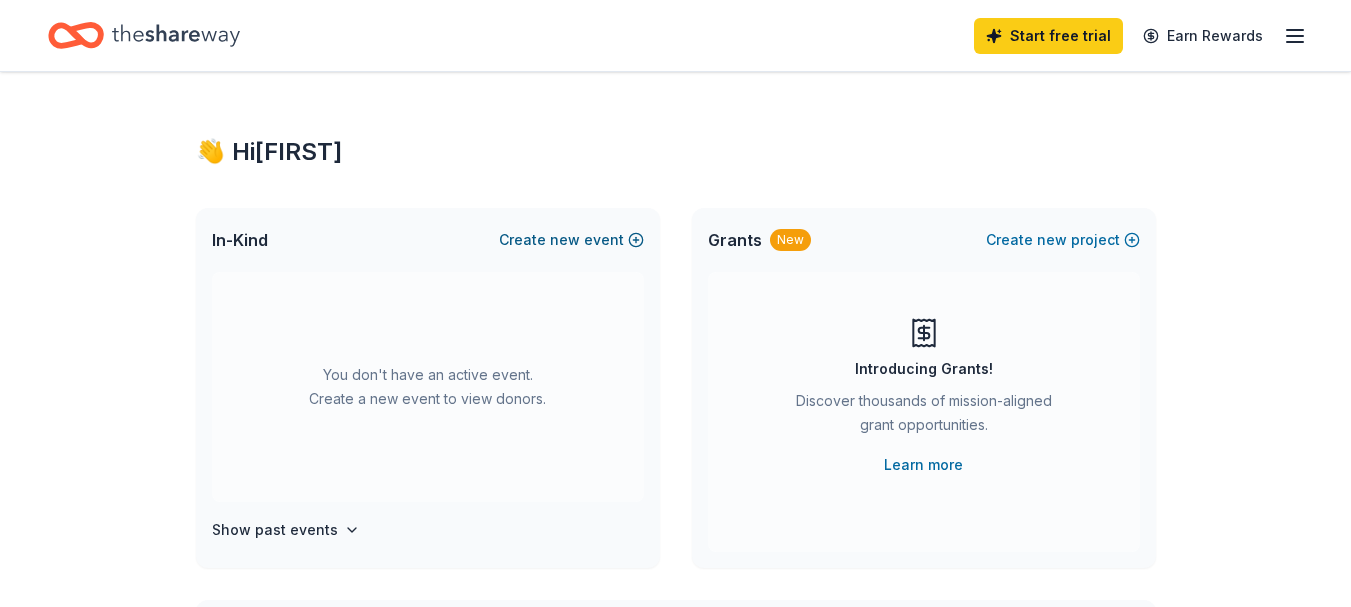 click on "Create  new  event" at bounding box center [571, 240] 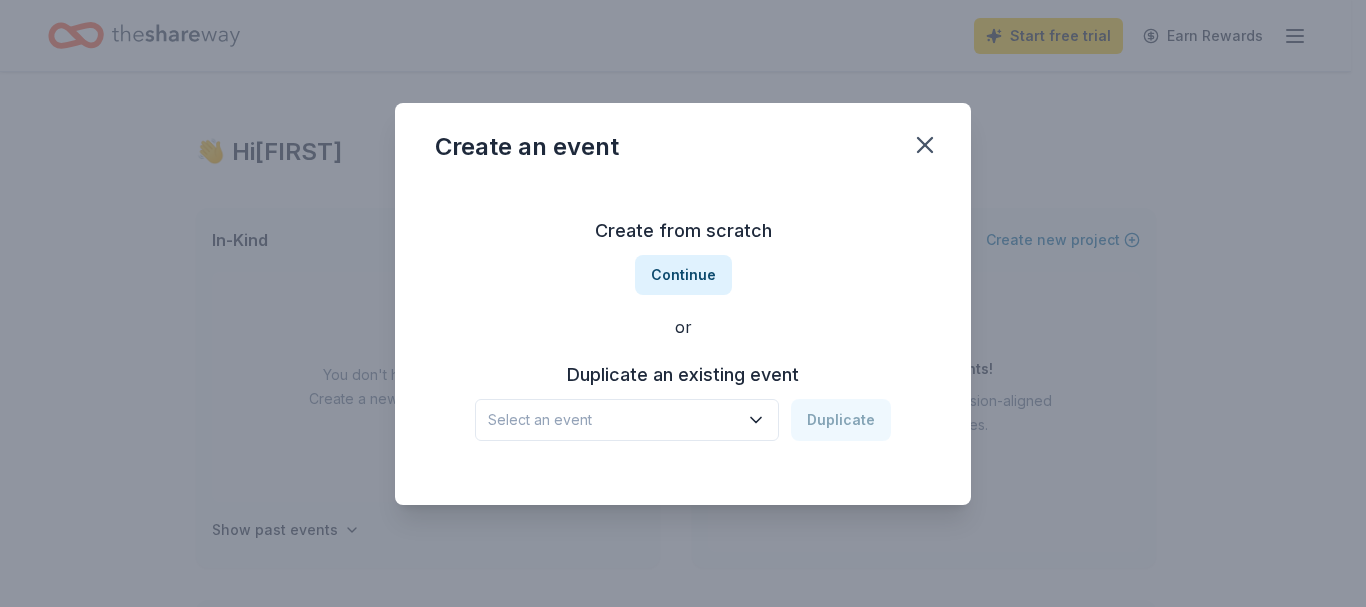 click on "Create from scratch" at bounding box center (683, 231) 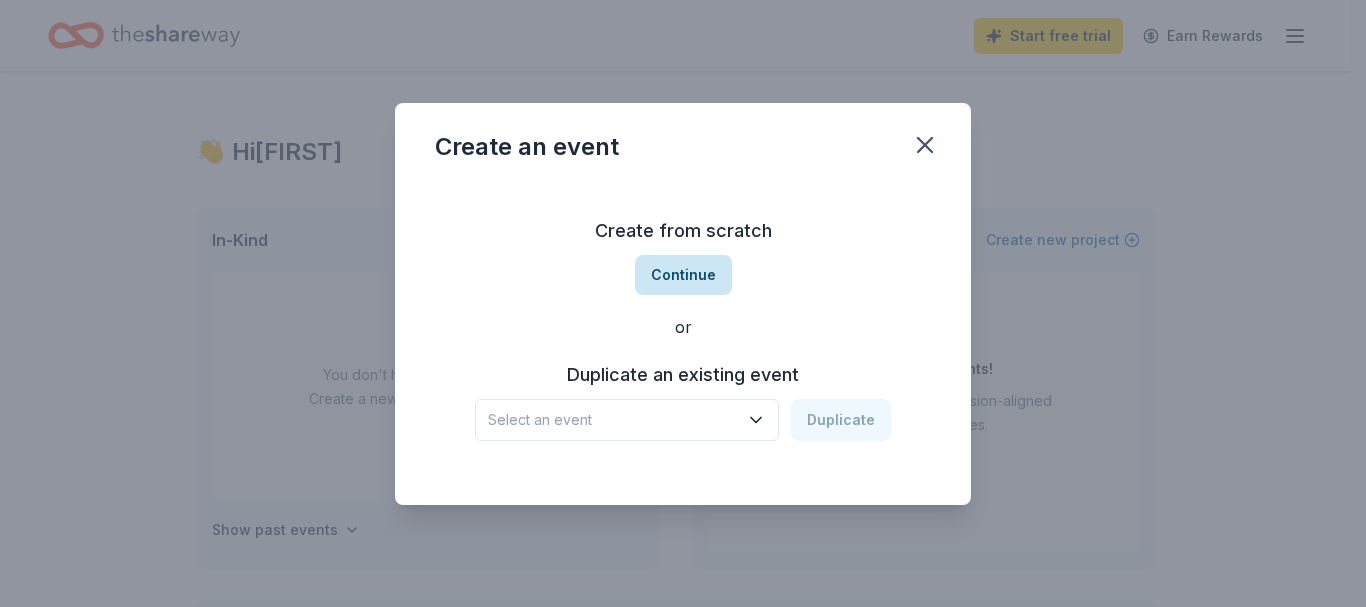 click on "Continue" at bounding box center [683, 275] 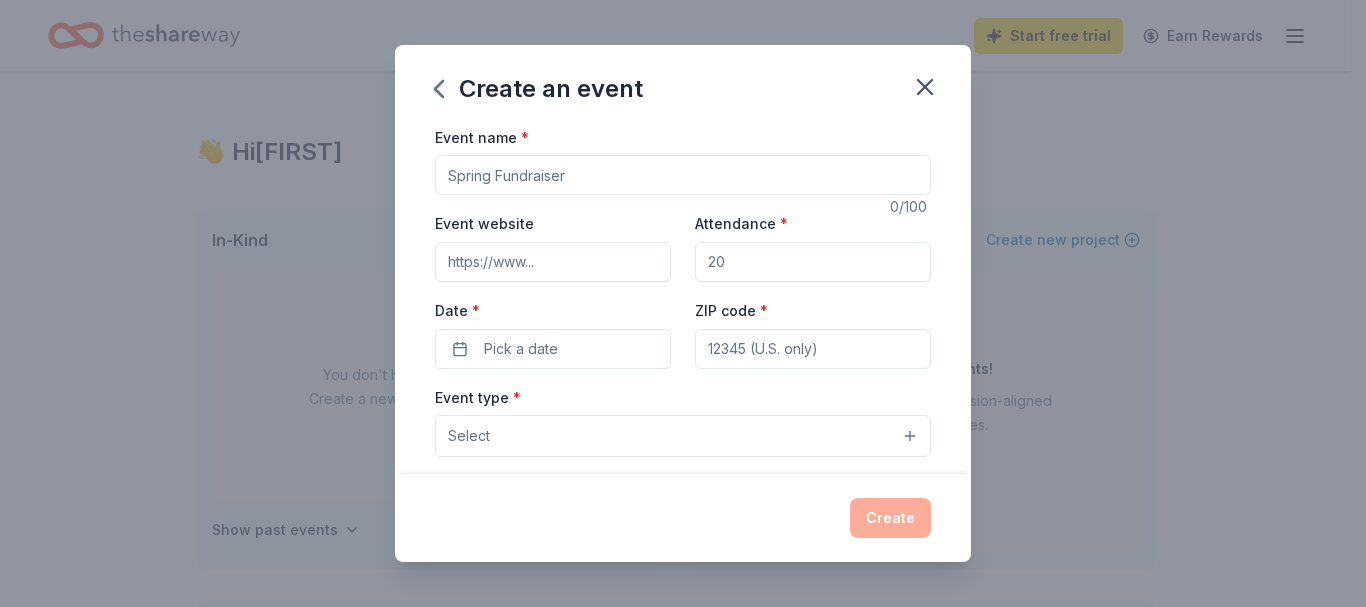 click on "Event name *" at bounding box center [683, 175] 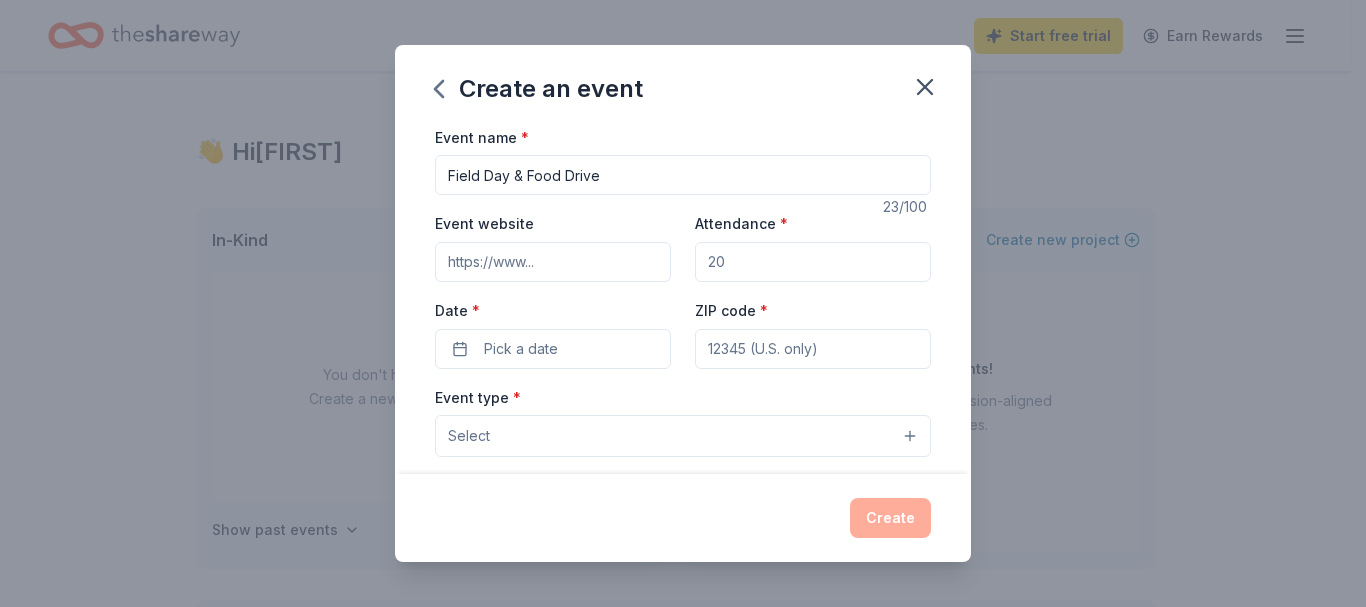 type on "Field Day & Food Drive" 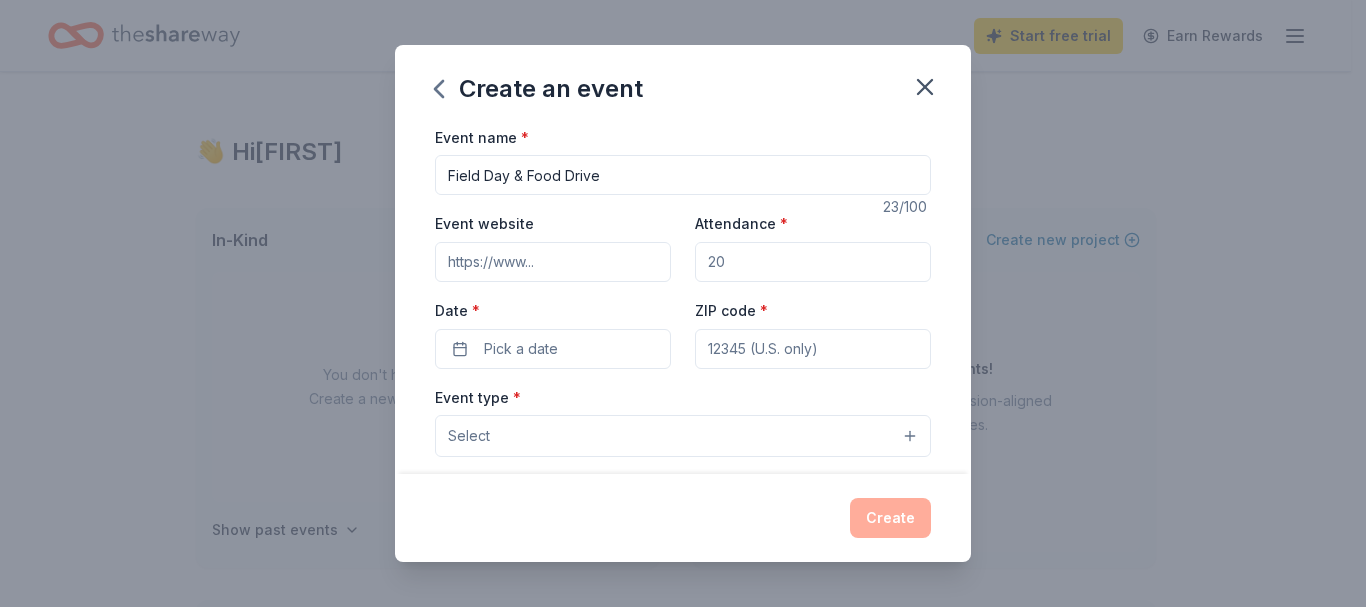 paste on "https://www.divinetruthcc.org/" 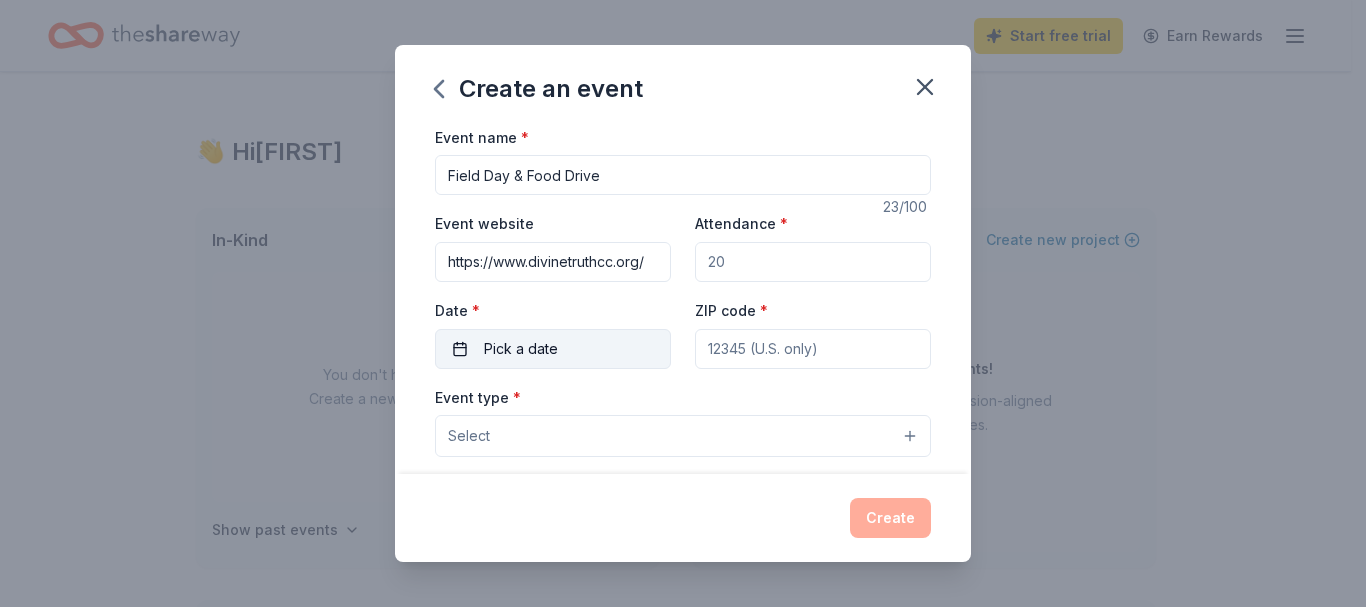type on "https://www.divinetruthcc.org/" 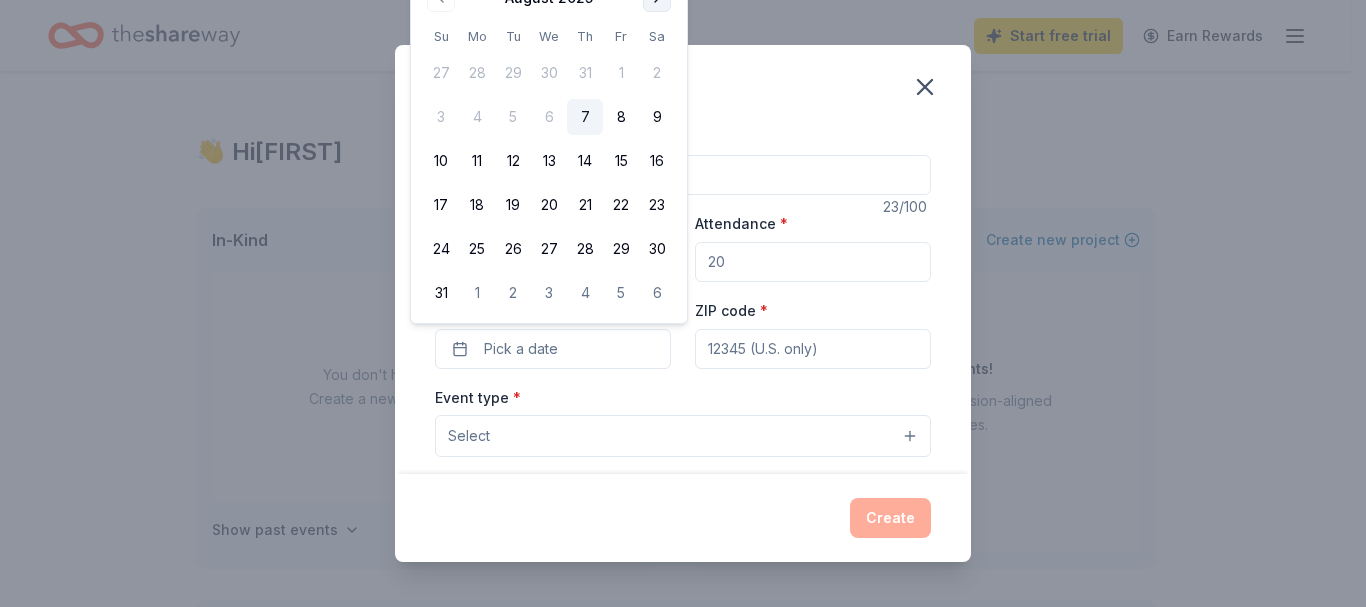 click at bounding box center [657, -2] 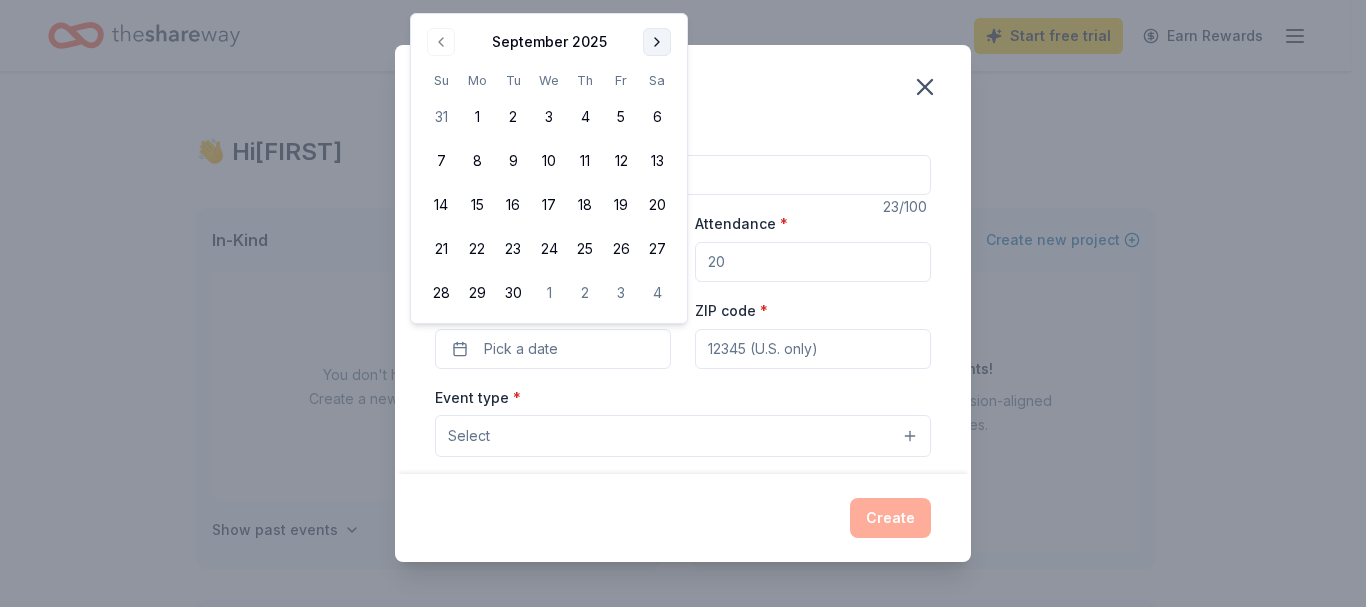 click on "Create an event Event name * Field Day & Food Drive 23 /100 Event website https://www.divinetruthcc.org/ Attendance * Date * Pick a date ZIP code * Event type * Select Demographic Select We use this information to help brands find events with their target demographic to sponsor their products. Mailing address Apt/unit Description What are you looking for? * Auction & raffle Meals Snacks Desserts Alcohol Beverages Send me reminders Email me reminders of donor application deadlines Recurring event Create" at bounding box center (683, 303) 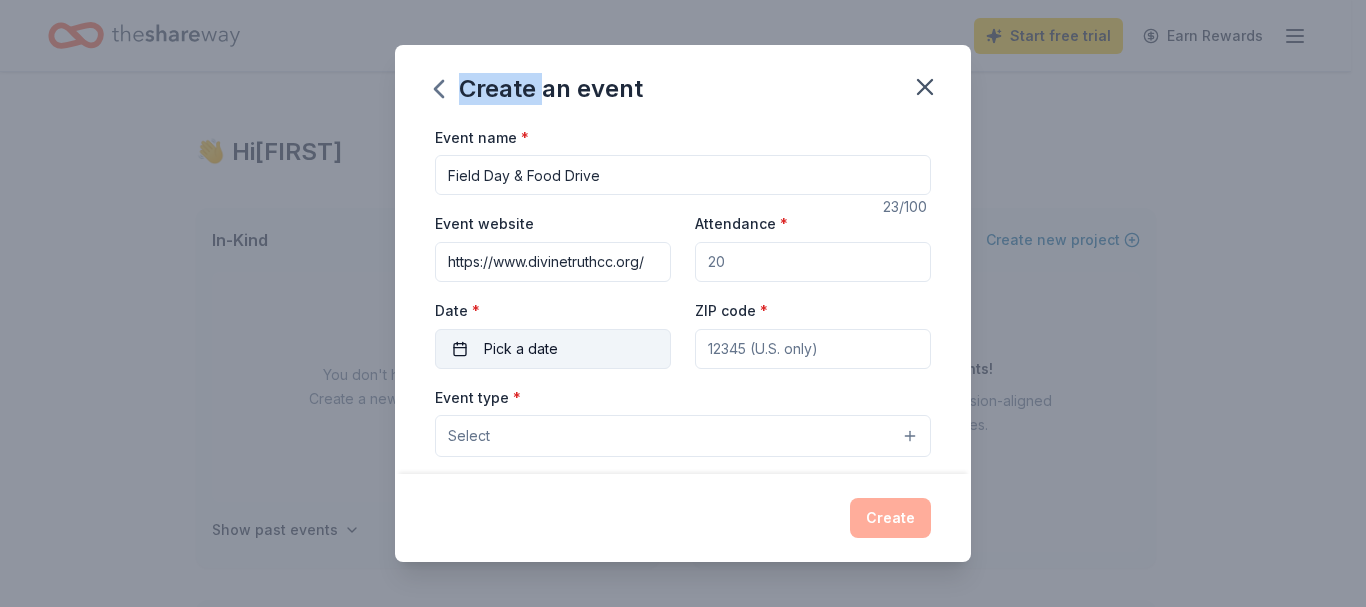 click on "Pick a date" at bounding box center (553, 349) 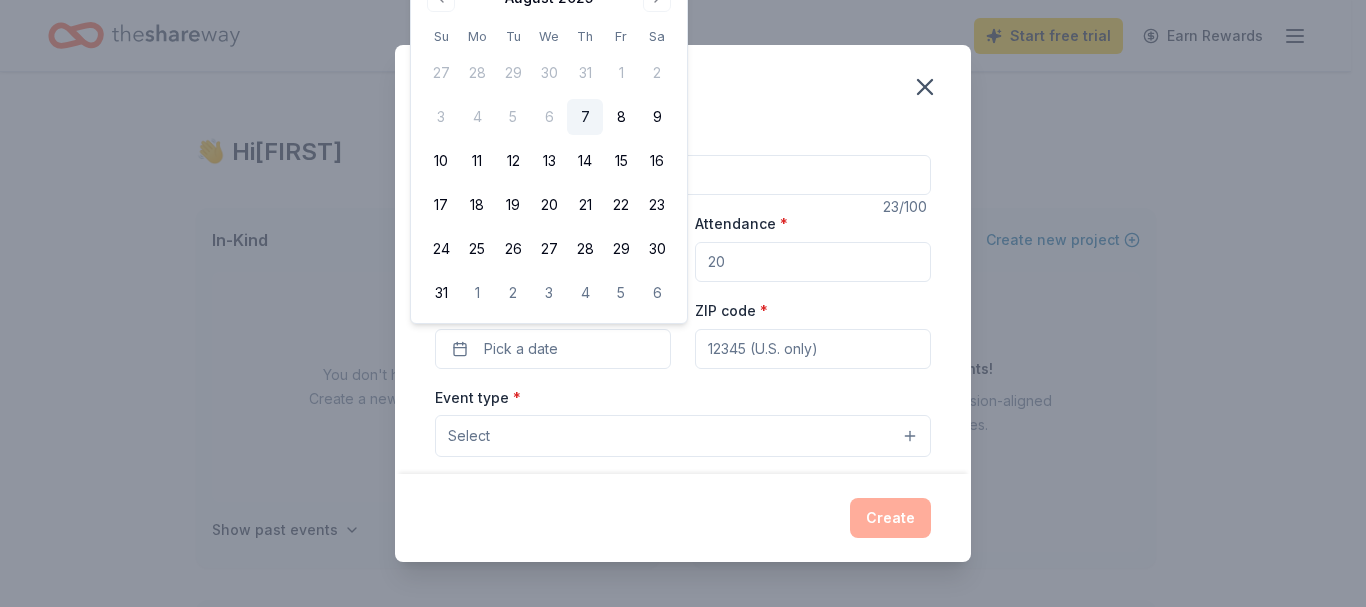 type 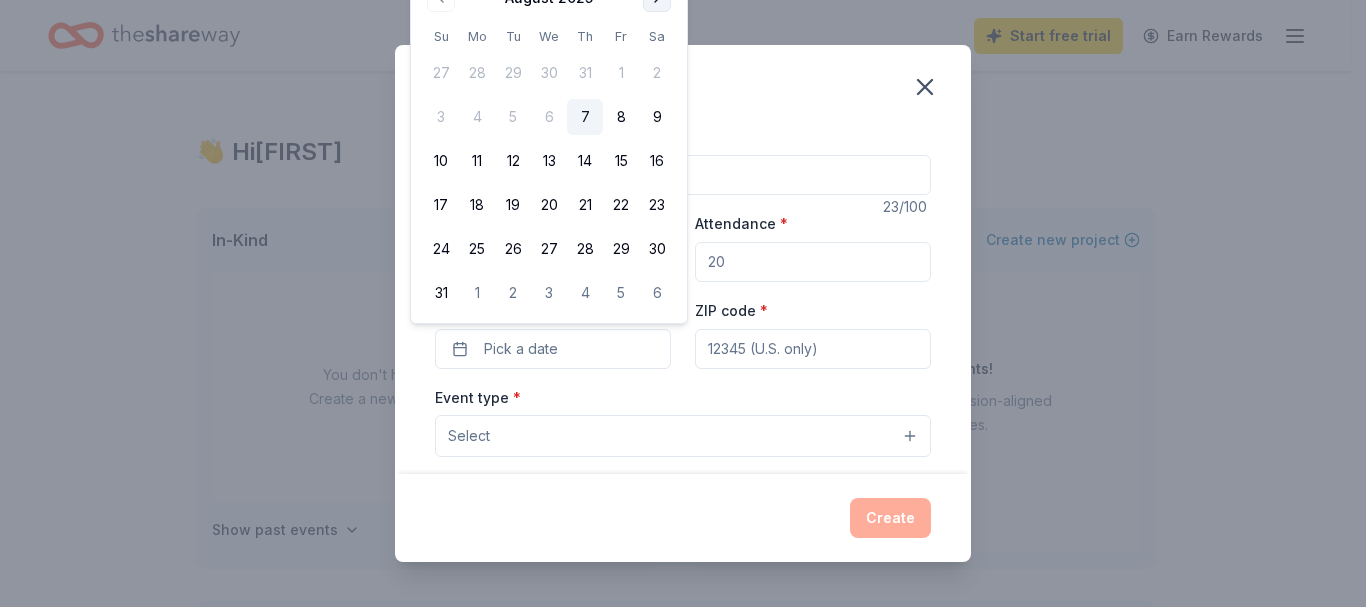 click at bounding box center (657, -2) 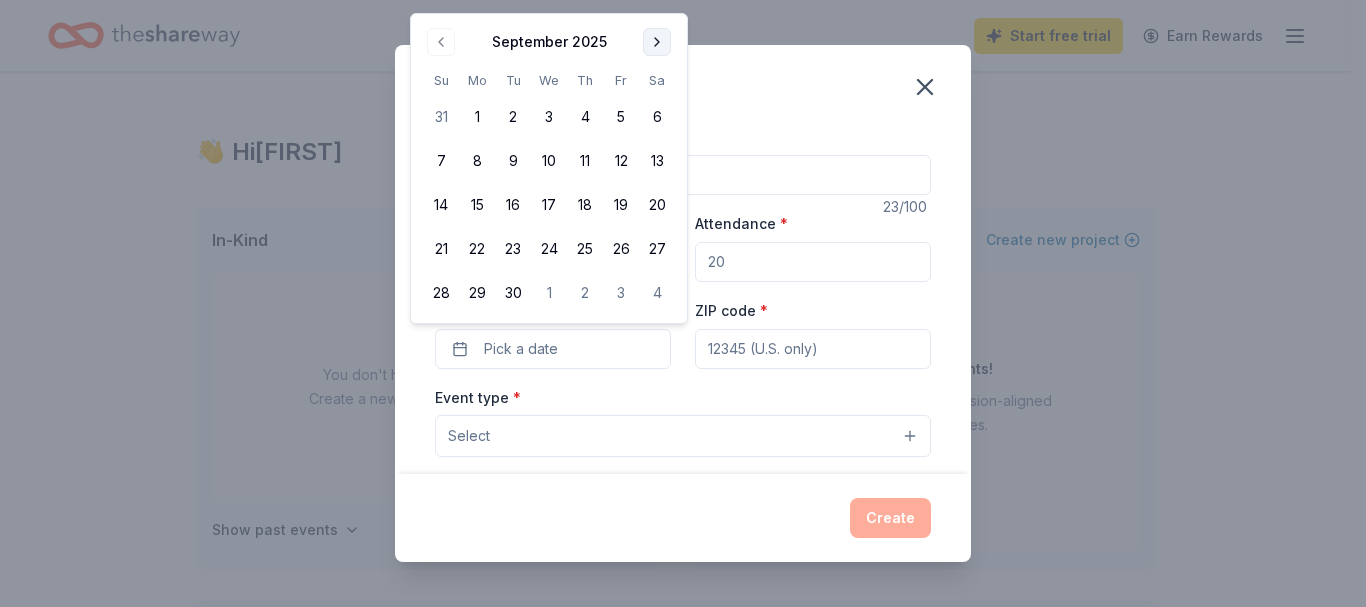 click at bounding box center (657, 42) 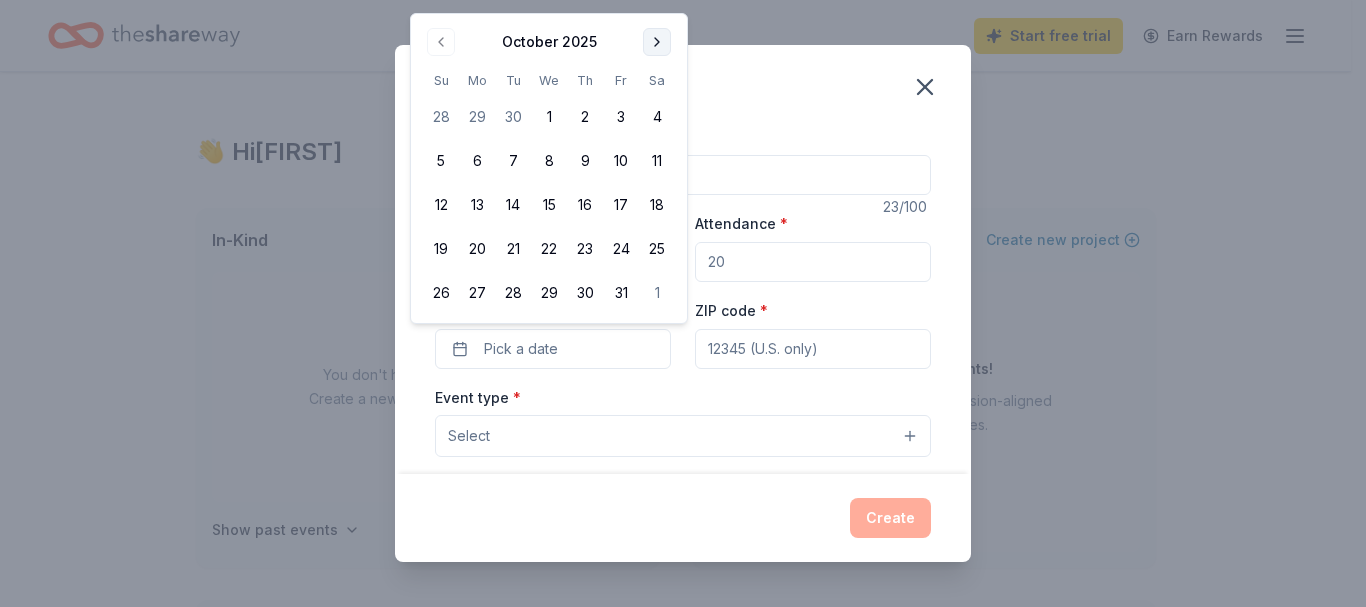 click at bounding box center [657, 42] 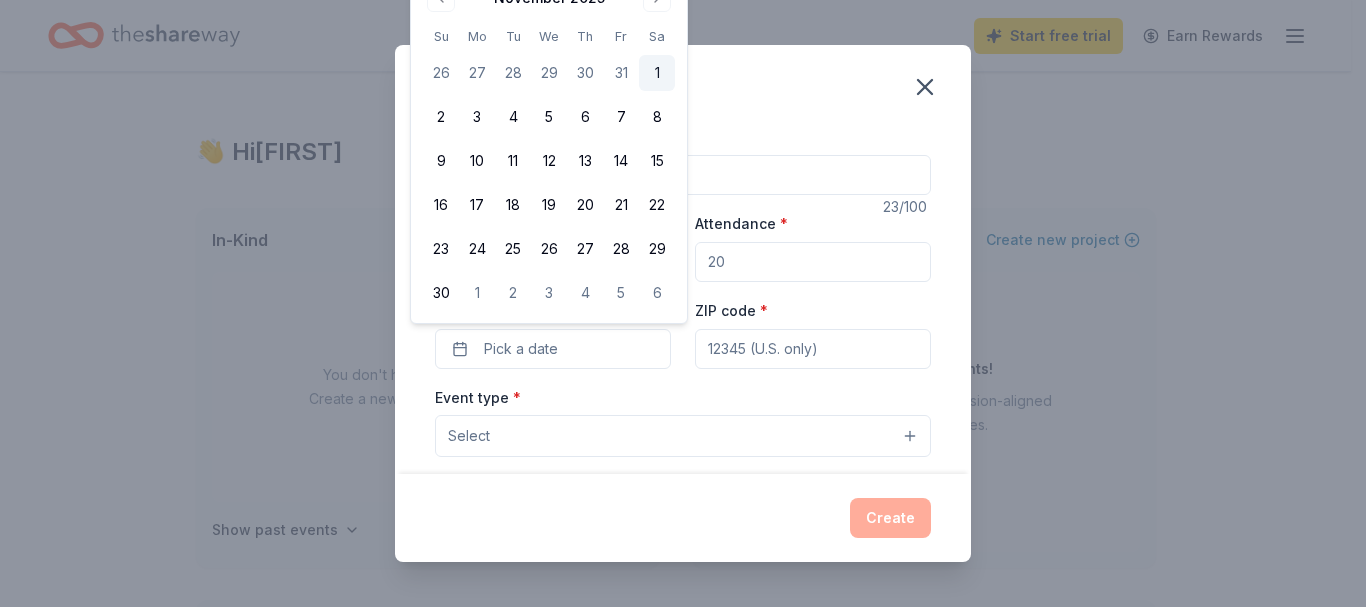 click on "1" at bounding box center (657, 73) 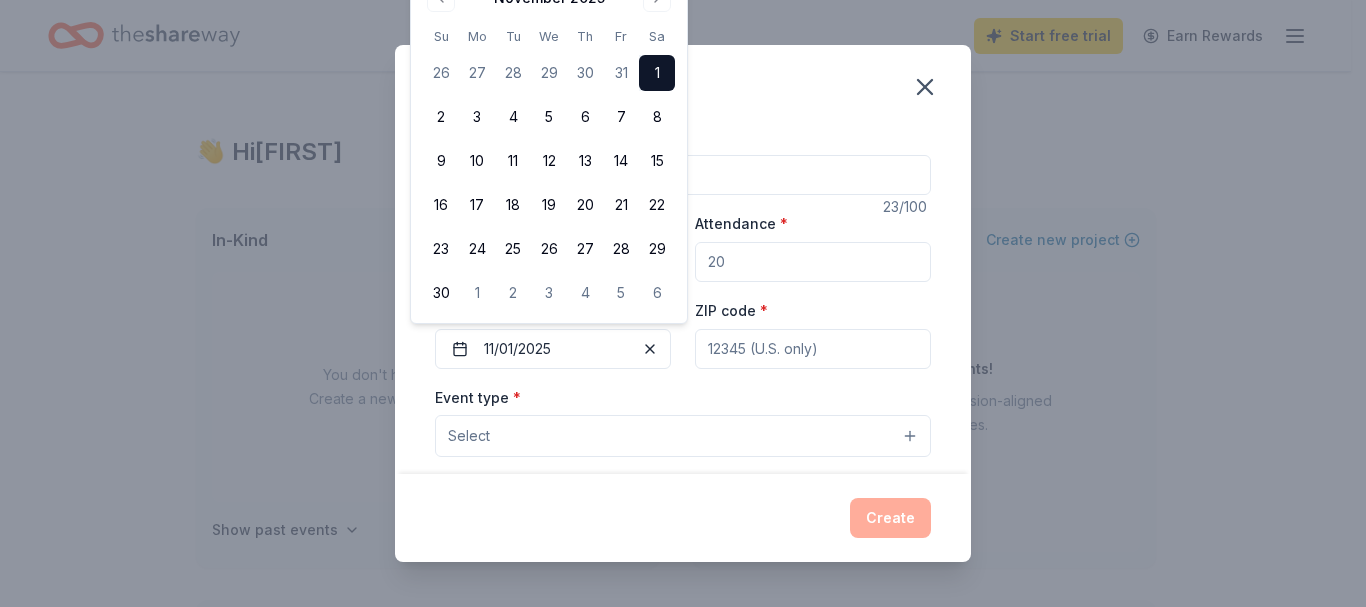click on "ZIP code *" at bounding box center [813, 349] 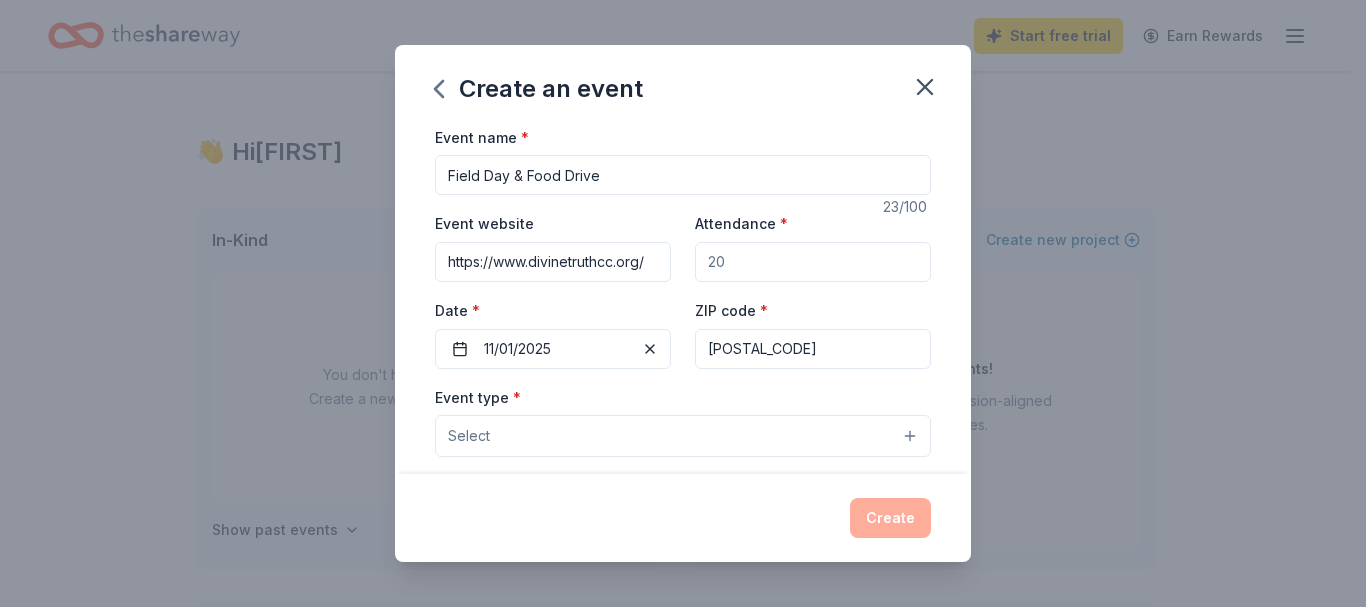 type on "[POSTAL_CODE]" 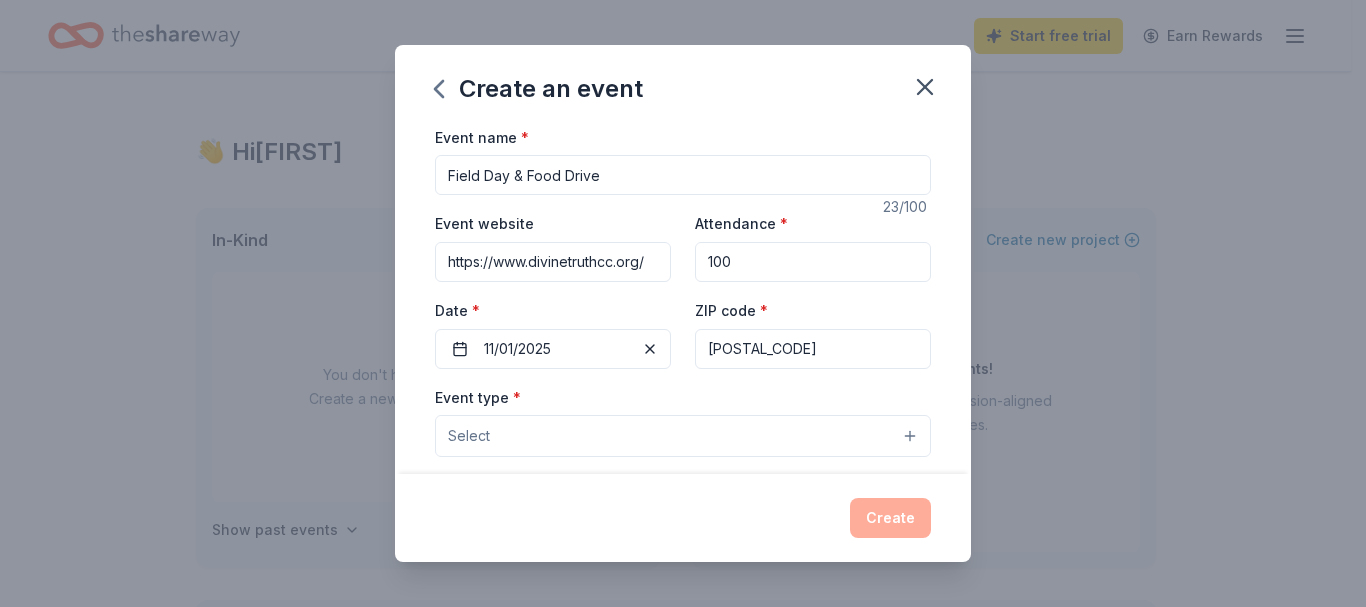 type on "100" 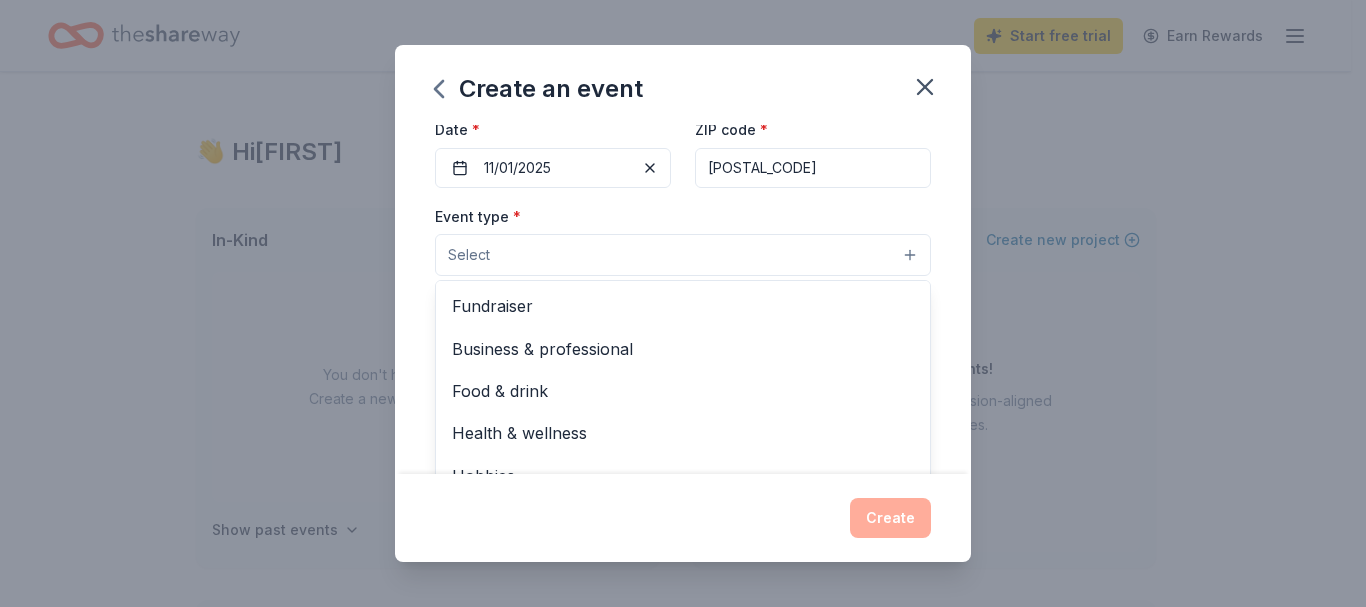 scroll, scrollTop: 187, scrollLeft: 0, axis: vertical 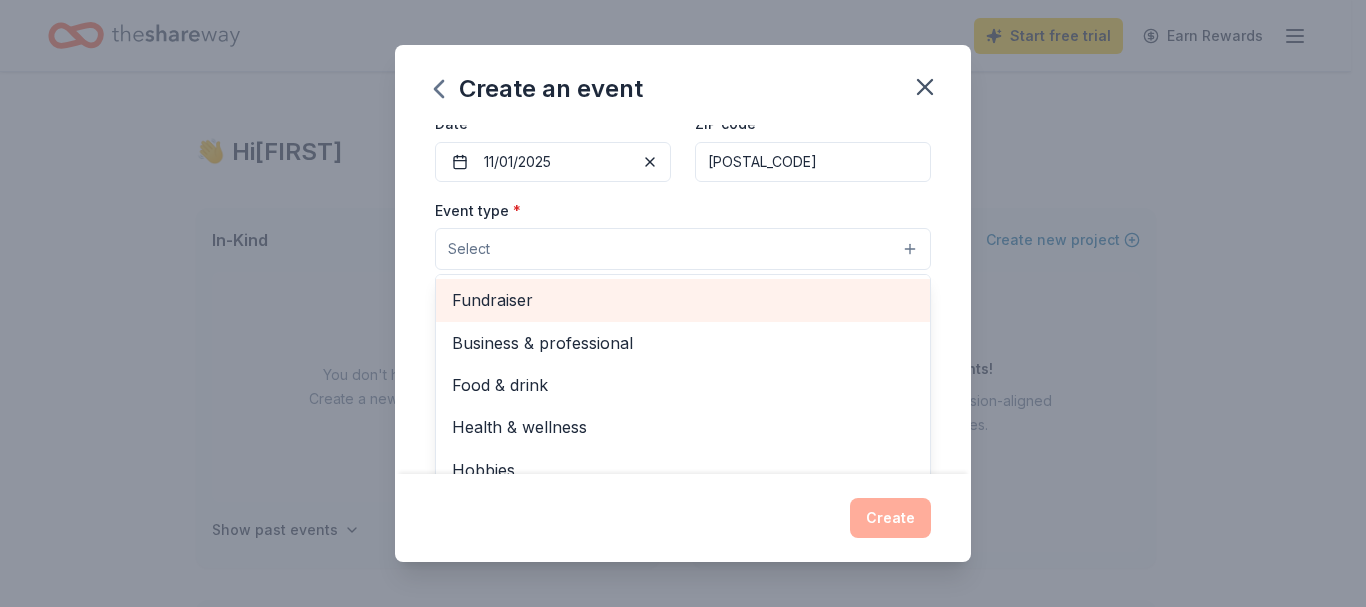 click on "Fundraiser" at bounding box center (683, 300) 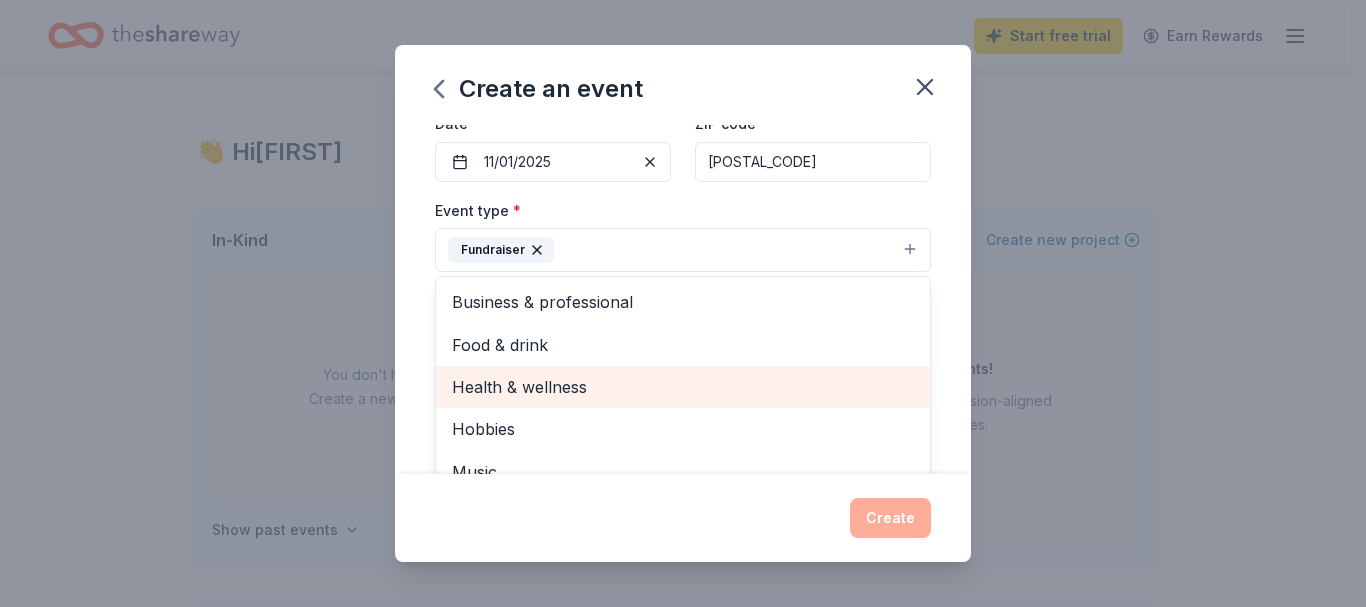 click on "Health & wellness" at bounding box center (683, 387) 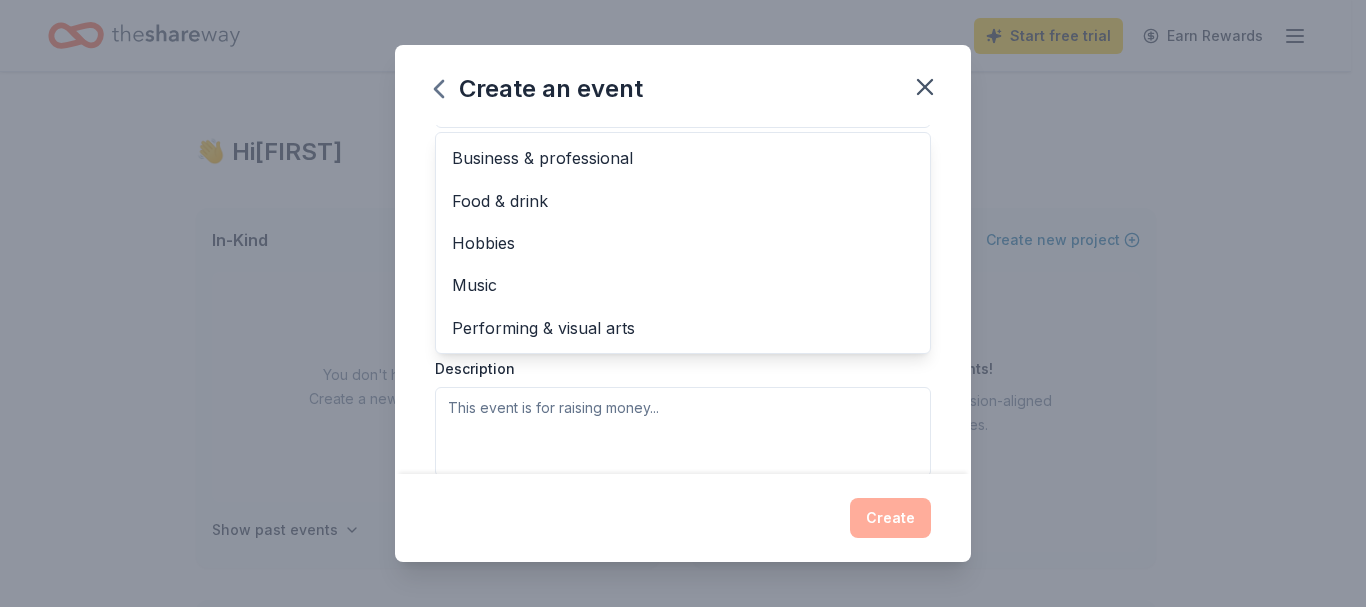 scroll, scrollTop: 334, scrollLeft: 0, axis: vertical 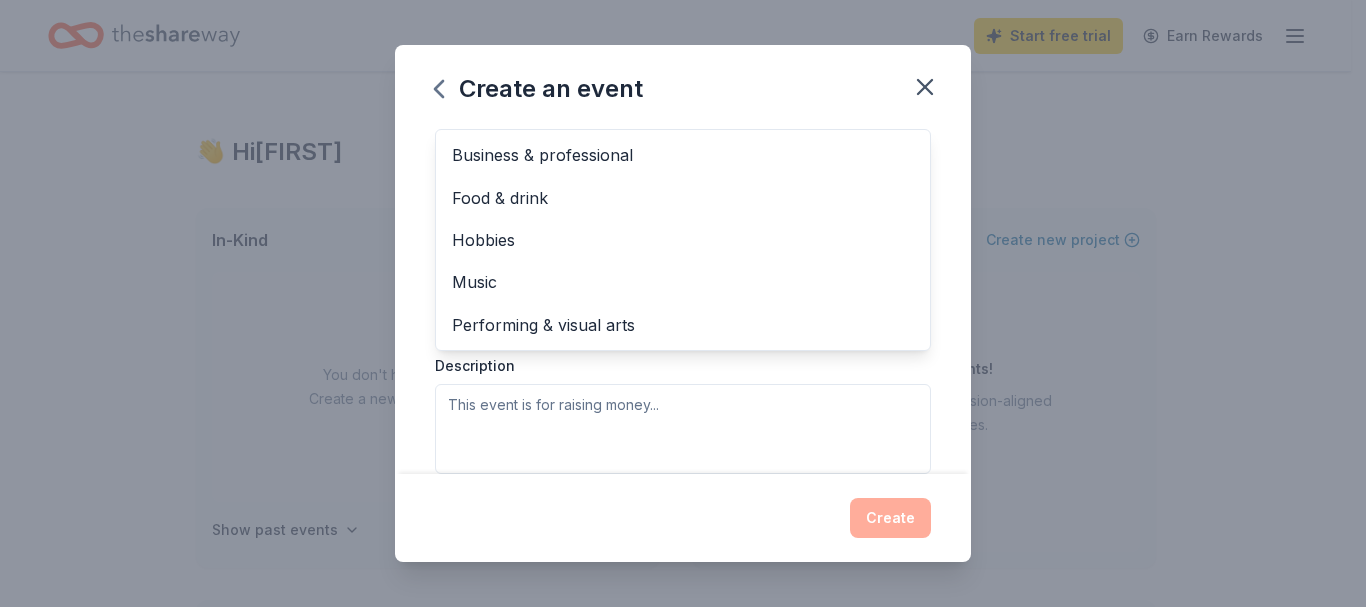 click on "Event name * Field Day & Food Drive 23 /100 Event website https://www.divinetruthcc.org/ Attendance * 100 Date * 11/01/2025 ZIP code * [ZIP] Event type * Fundraiser Health & wellness Business & professional Food & drink Hobbies Music Performing & visual arts Demographic Select We use this information to help brands find events with their target demographic to sponsor their products. Mailing address Apt/unit Description What are you looking for? * Auction & raffle Meals Snacks Desserts Alcohol Beverages Send me reminders Email me reminders of donor application deadlines Recurring event" at bounding box center (683, 300) 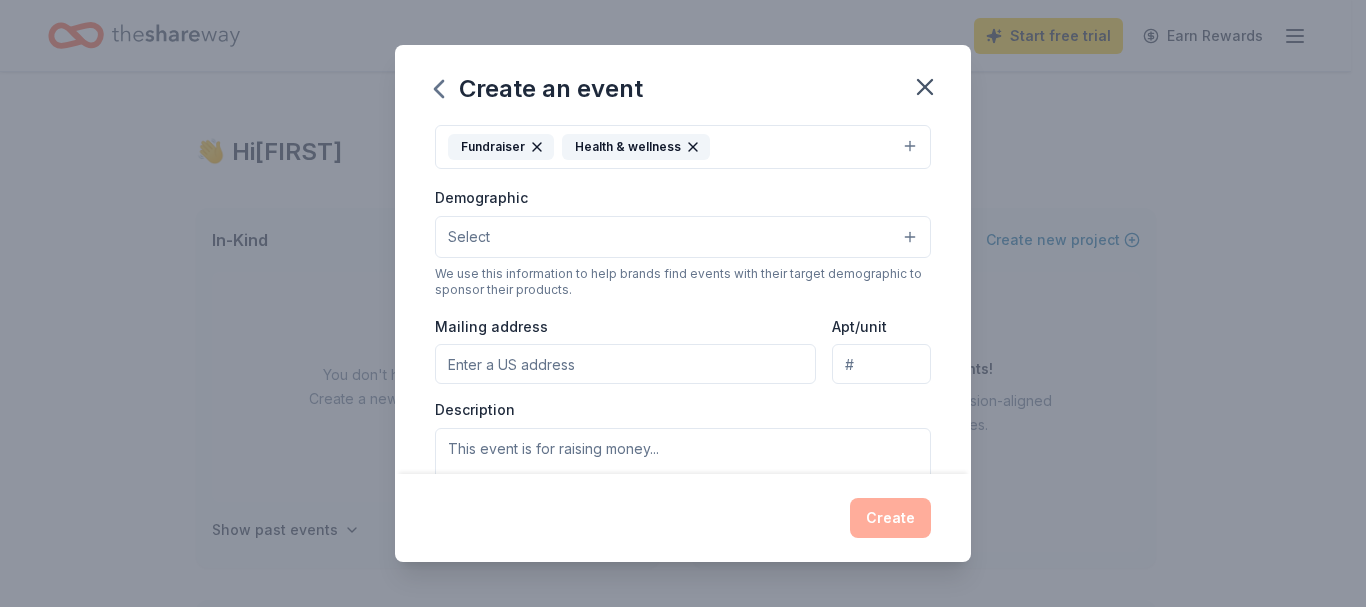 click on "Select" at bounding box center [683, 237] 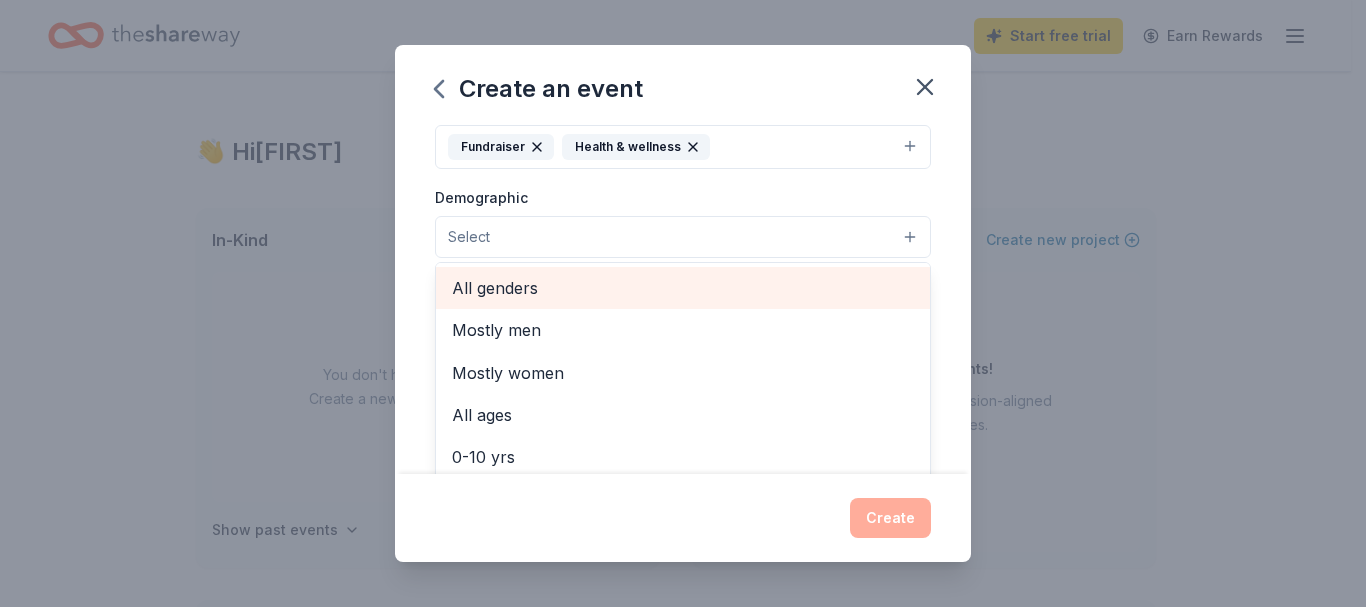 click on "All genders" at bounding box center [683, 288] 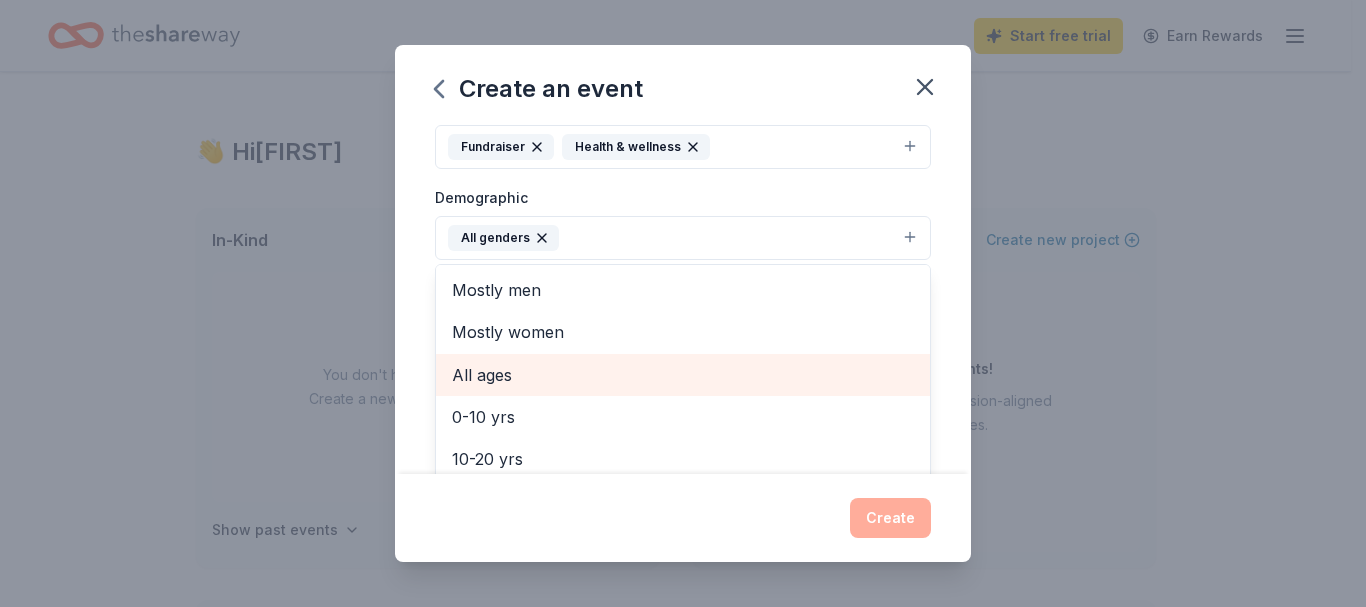 click on "All ages" at bounding box center [683, 375] 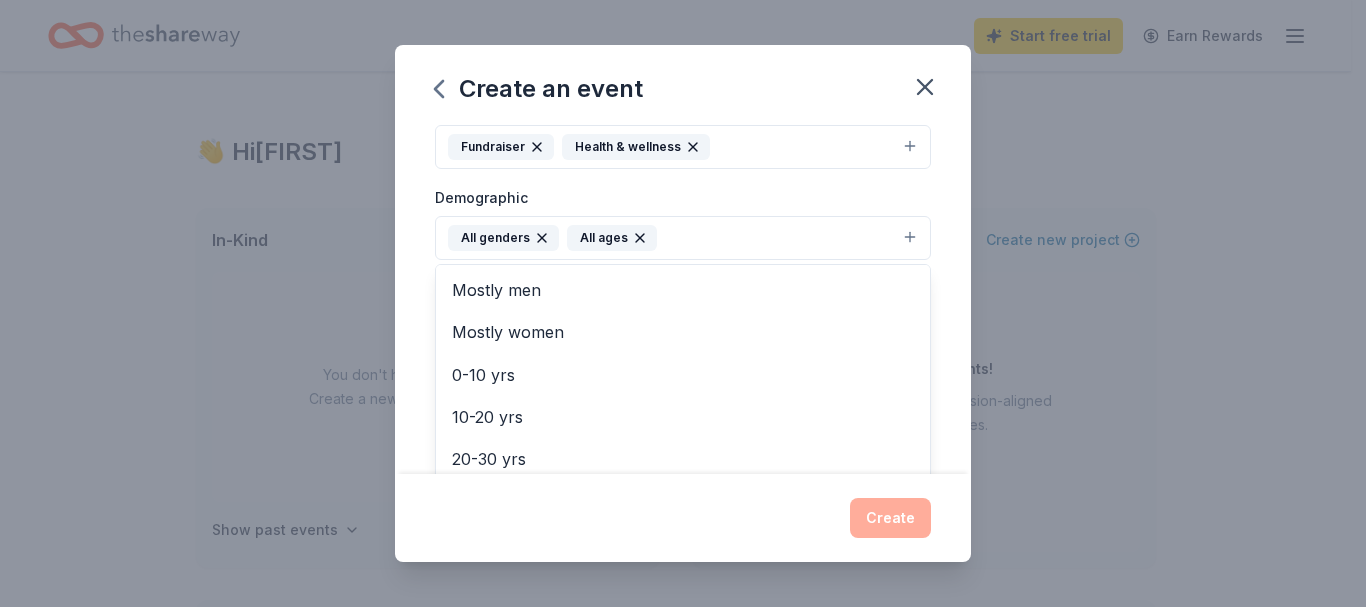 click on "Event name * Field Day & Food Drive 23 /100 Event website https://www.divinetruthcc.org/ Attendance * 100 Date * 11/01/2025 ZIP code * [ZIP] Event type * Fundraiser Health & wellness Demographic All genders All ages Mostly men Mostly women 0-10 yrs 10-20 yrs 20-30 yrs 30-40 yrs 40-50 yrs 50-60 yrs 60-70 yrs 70-80 yrs 80+ yrs We use this information to help brands find events with their target demographic to sponsor their products. Mailing address Apt/unit Description What are you looking for? * Auction & raffle Meals Snacks Desserts Alcohol Beverages Send me reminders Email me reminders of donor application deadlines Recurring event" at bounding box center (683, 300) 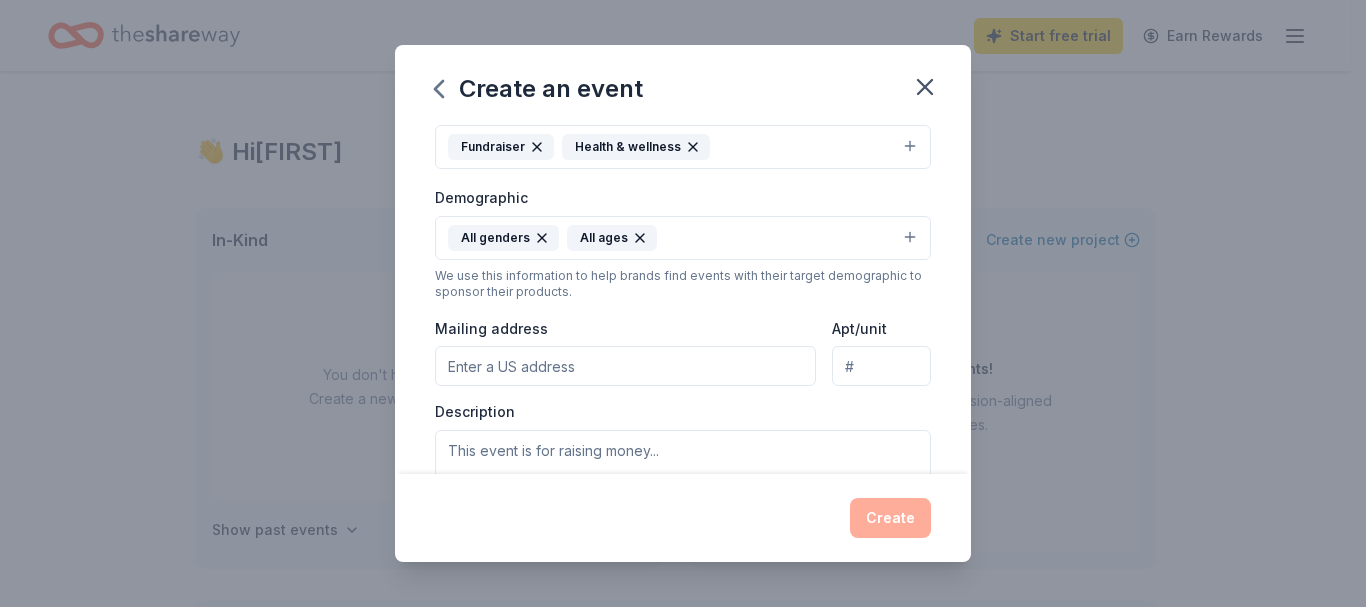 click on "Mailing address" at bounding box center (625, 366) 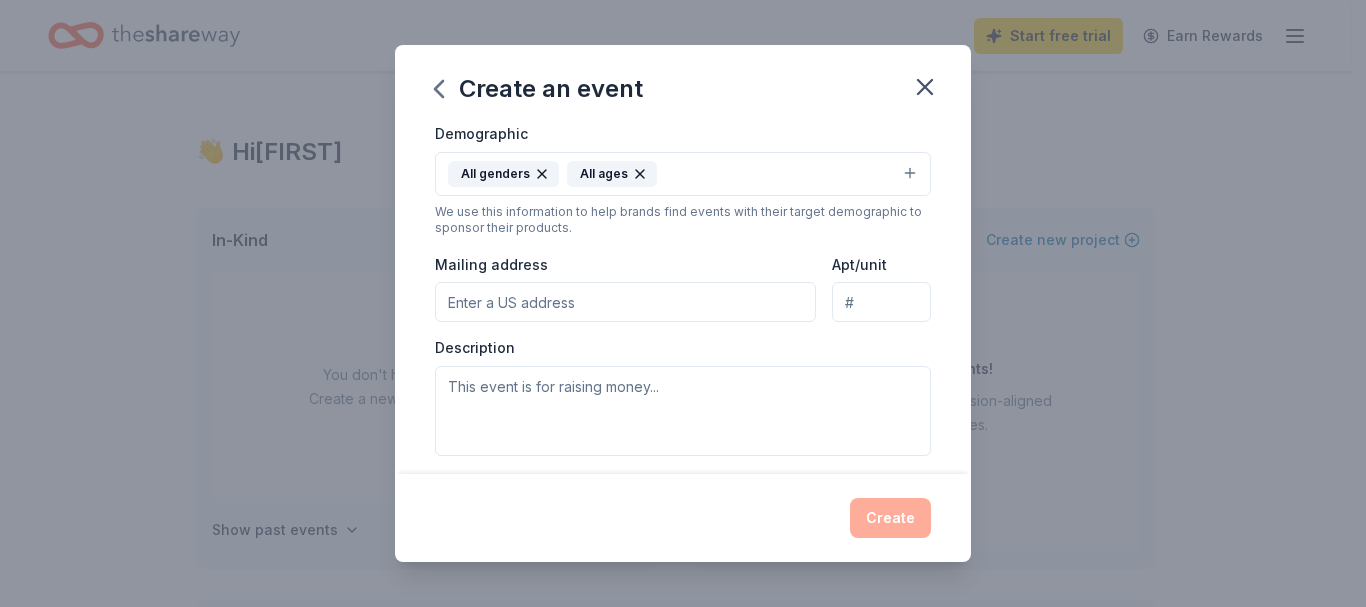 scroll, scrollTop: 367, scrollLeft: 0, axis: vertical 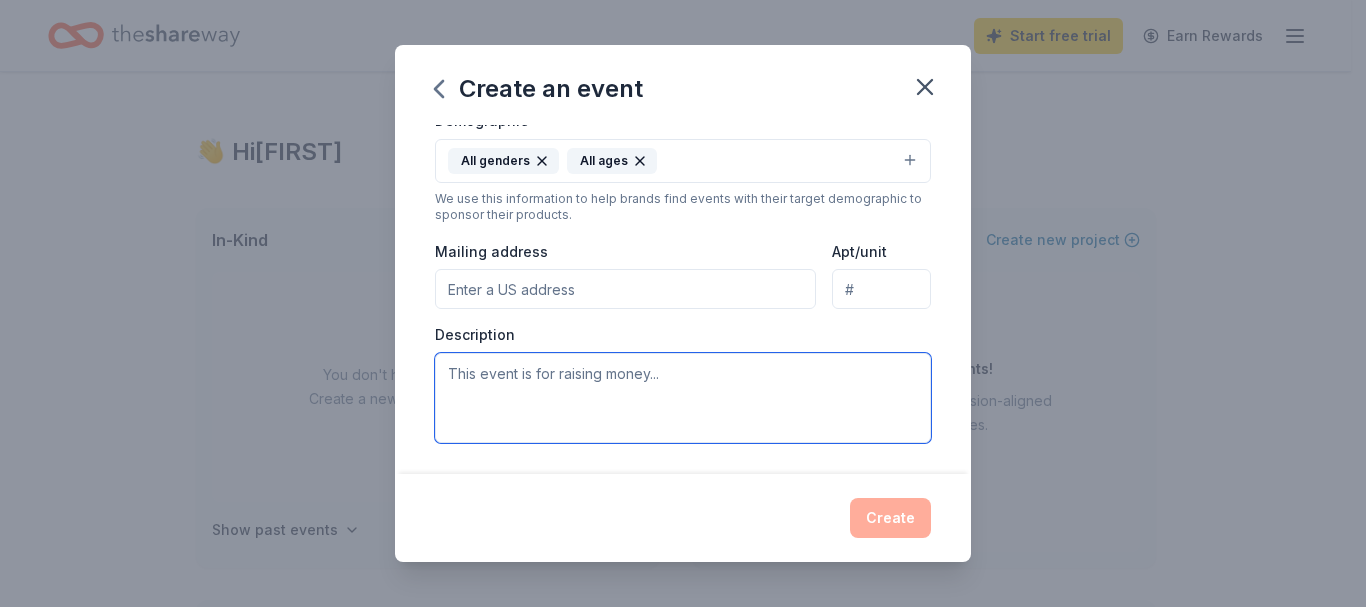 click at bounding box center (683, 398) 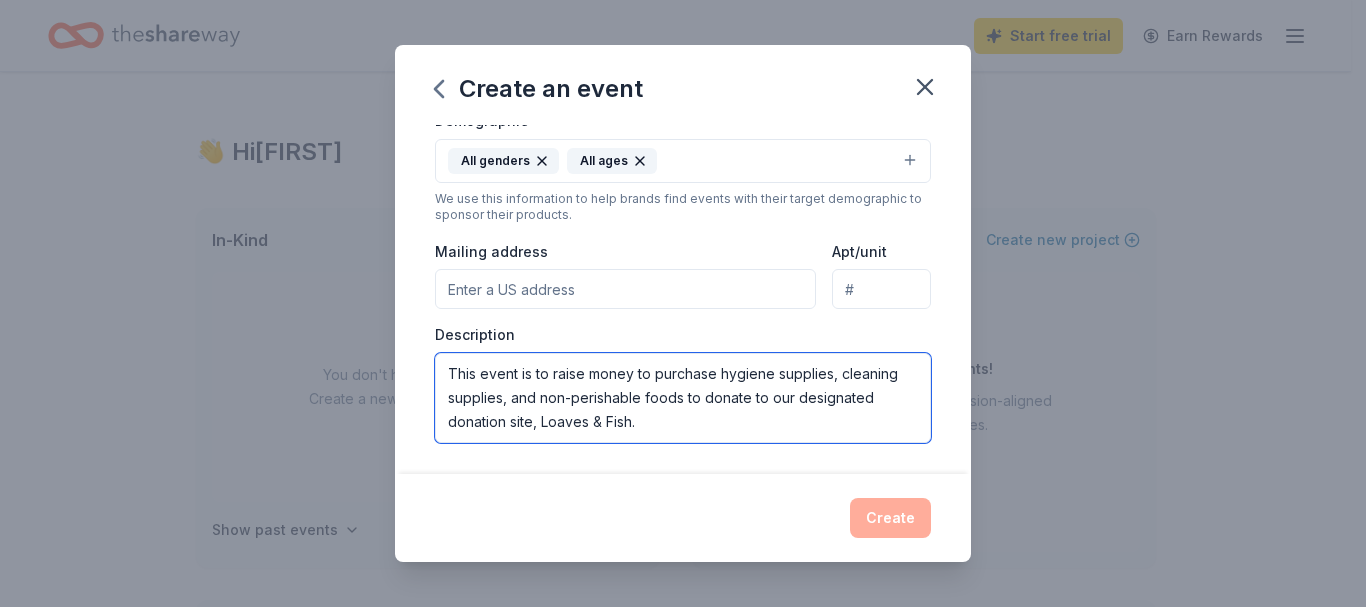 type on "This event is to raise money to purchase hygiene supplies, cleaning supplies, and non-perishable foods to donate to our designated donation site, Loaves & Fish." 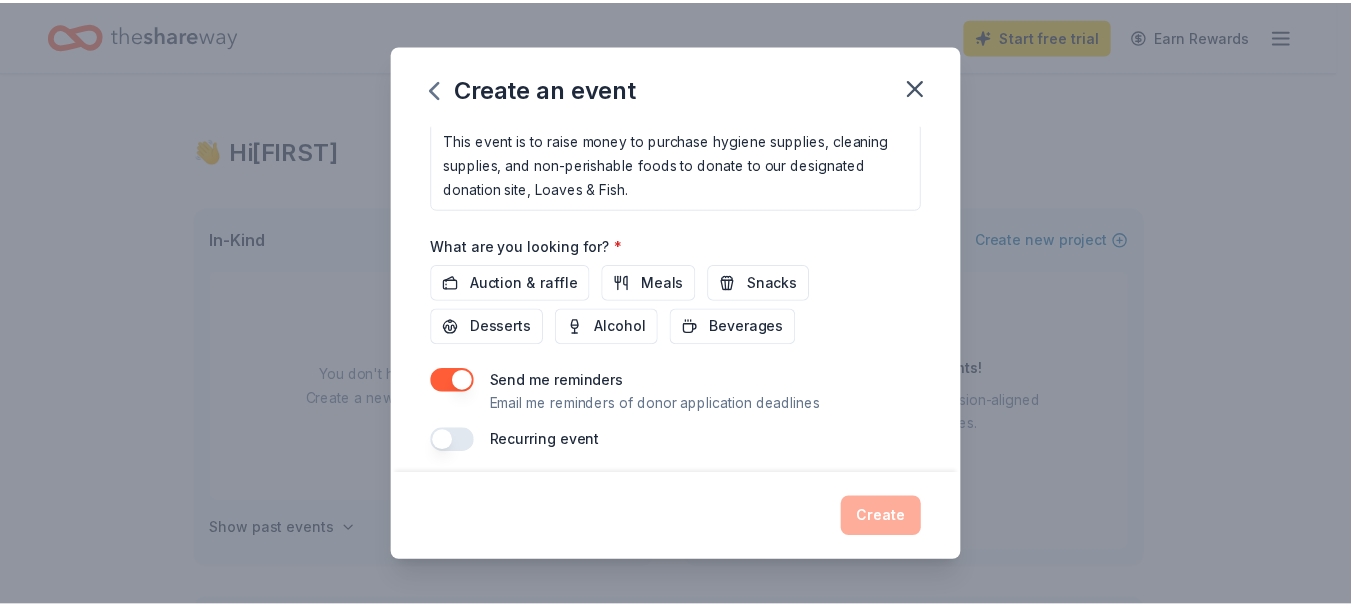 scroll, scrollTop: 610, scrollLeft: 0, axis: vertical 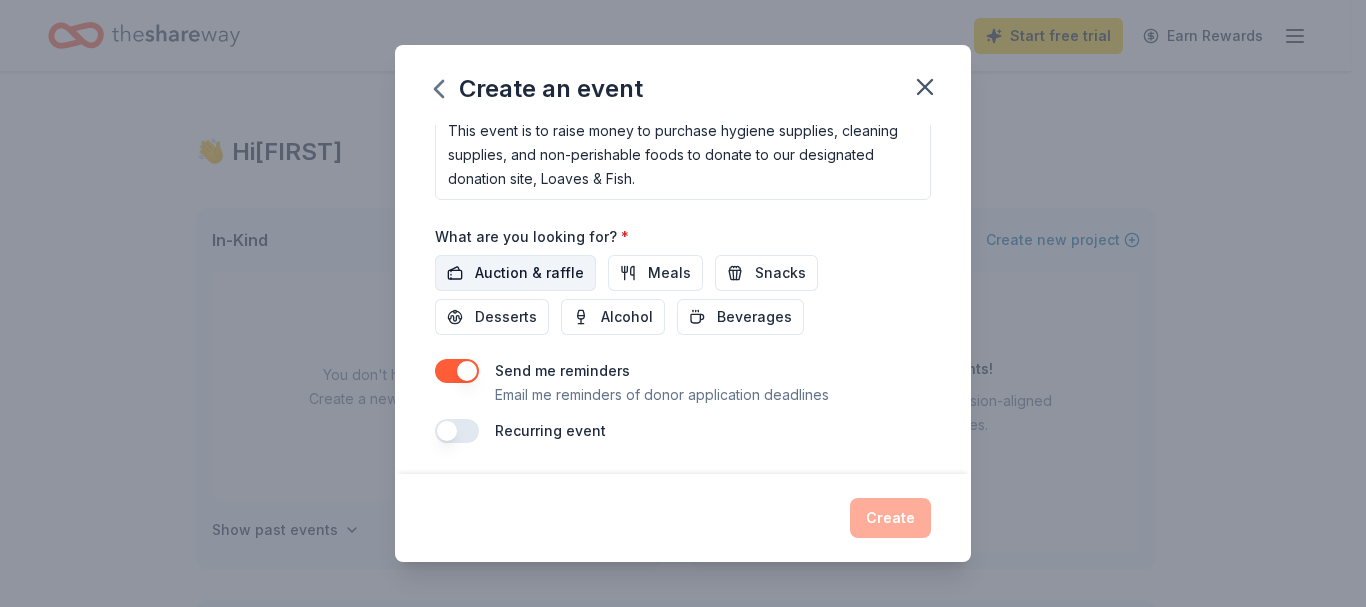 click on "Auction & raffle" at bounding box center (529, 273) 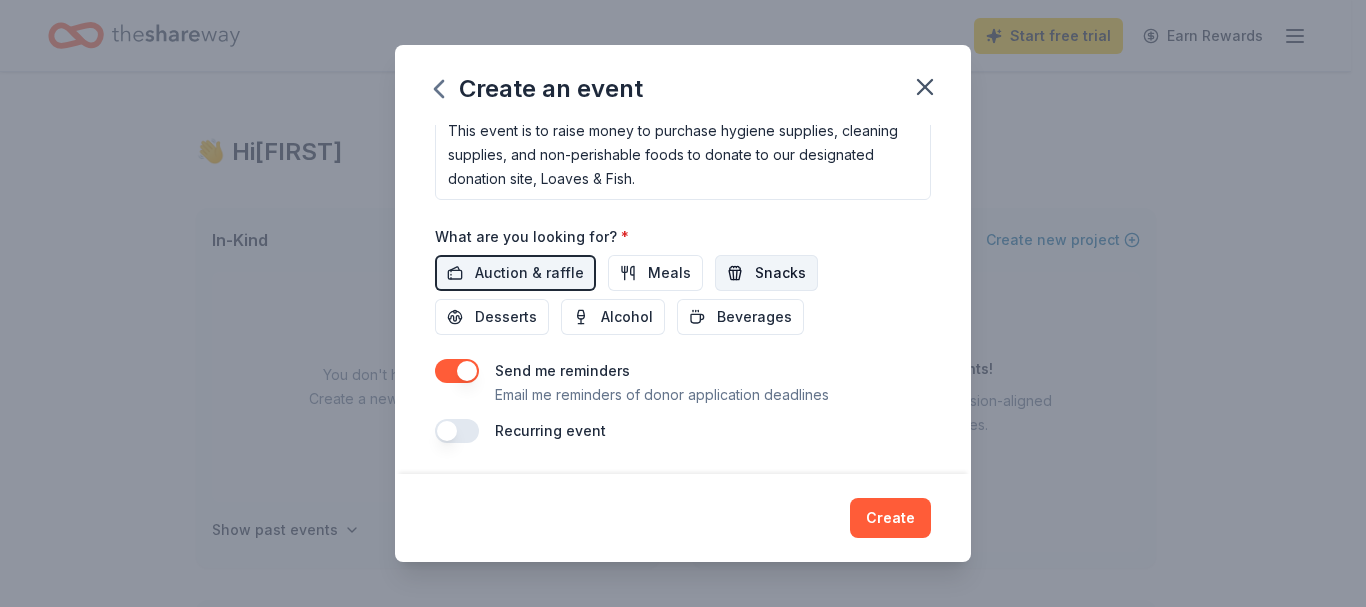 click on "Snacks" at bounding box center [780, 273] 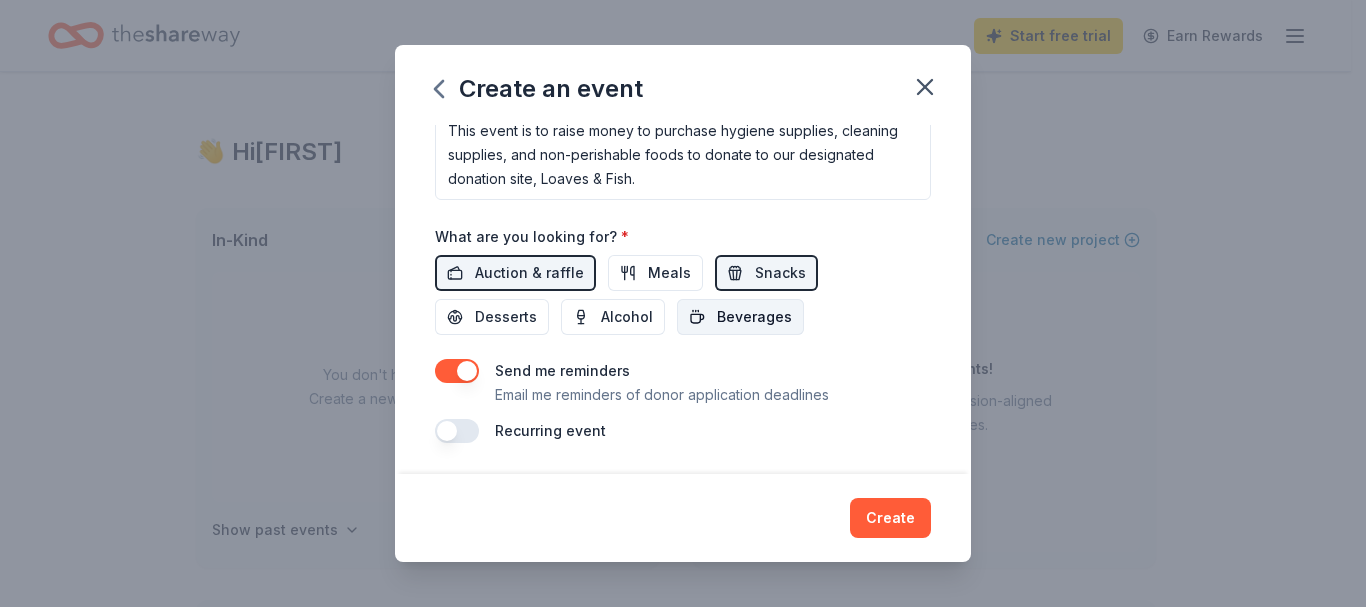 click on "Beverages" at bounding box center [754, 317] 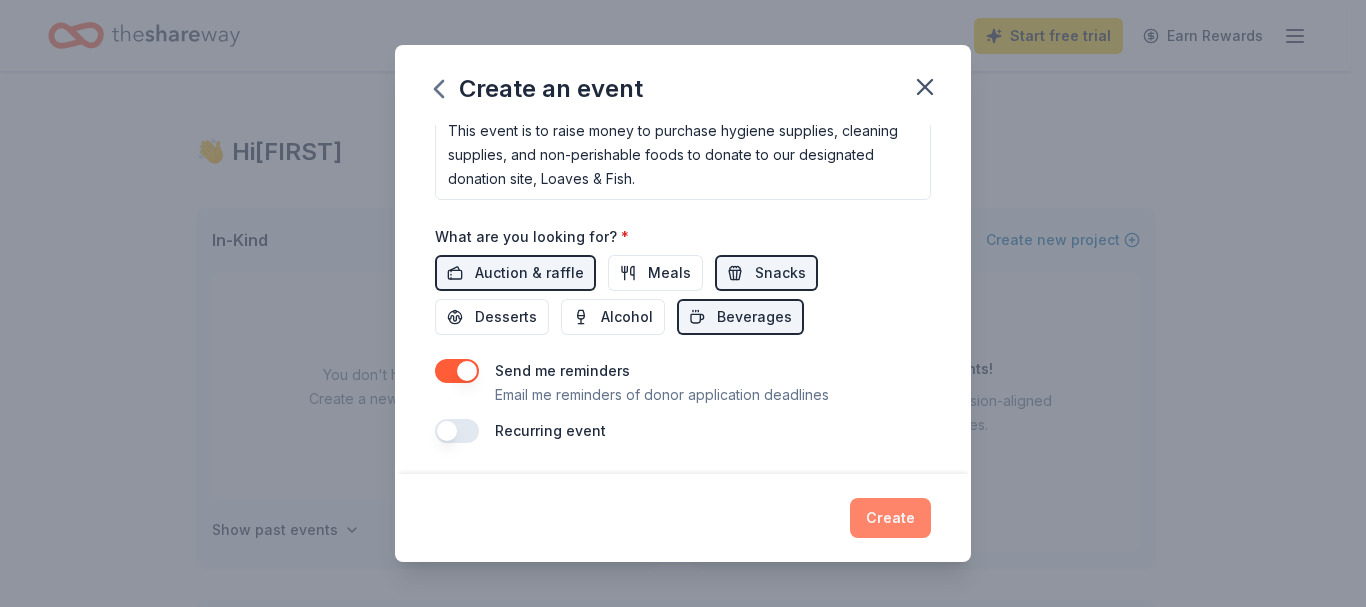 click on "Create" at bounding box center [890, 518] 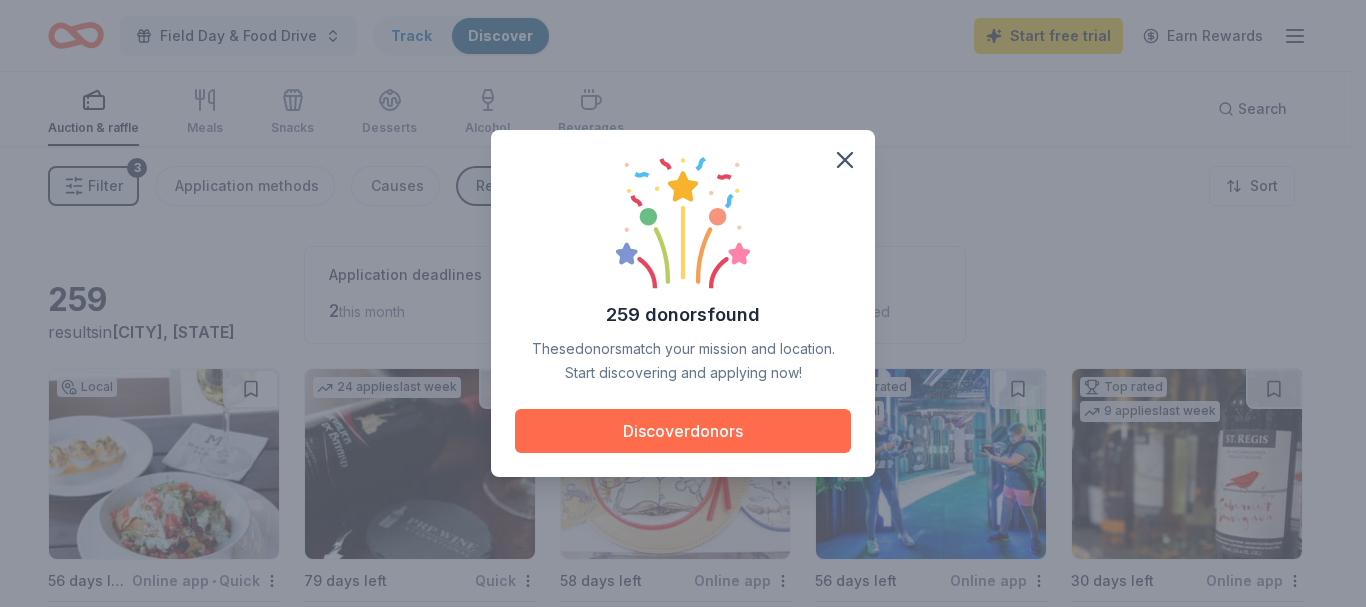 click on "Discover  donors" at bounding box center [683, 431] 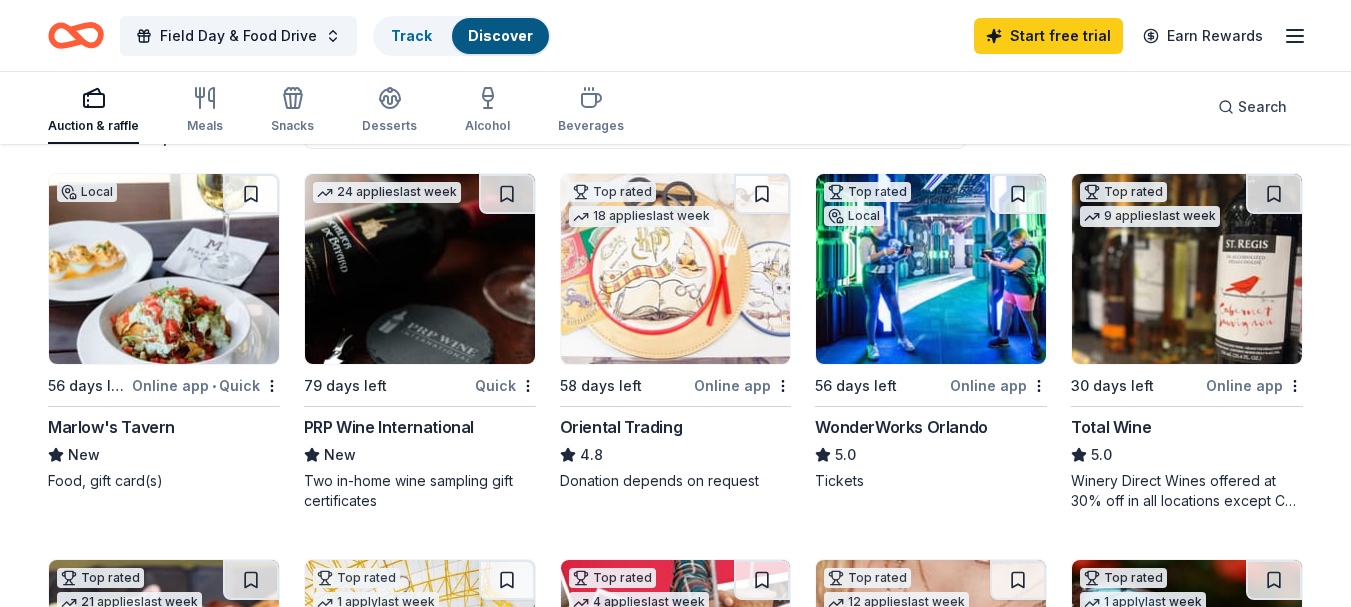 scroll, scrollTop: 190, scrollLeft: 0, axis: vertical 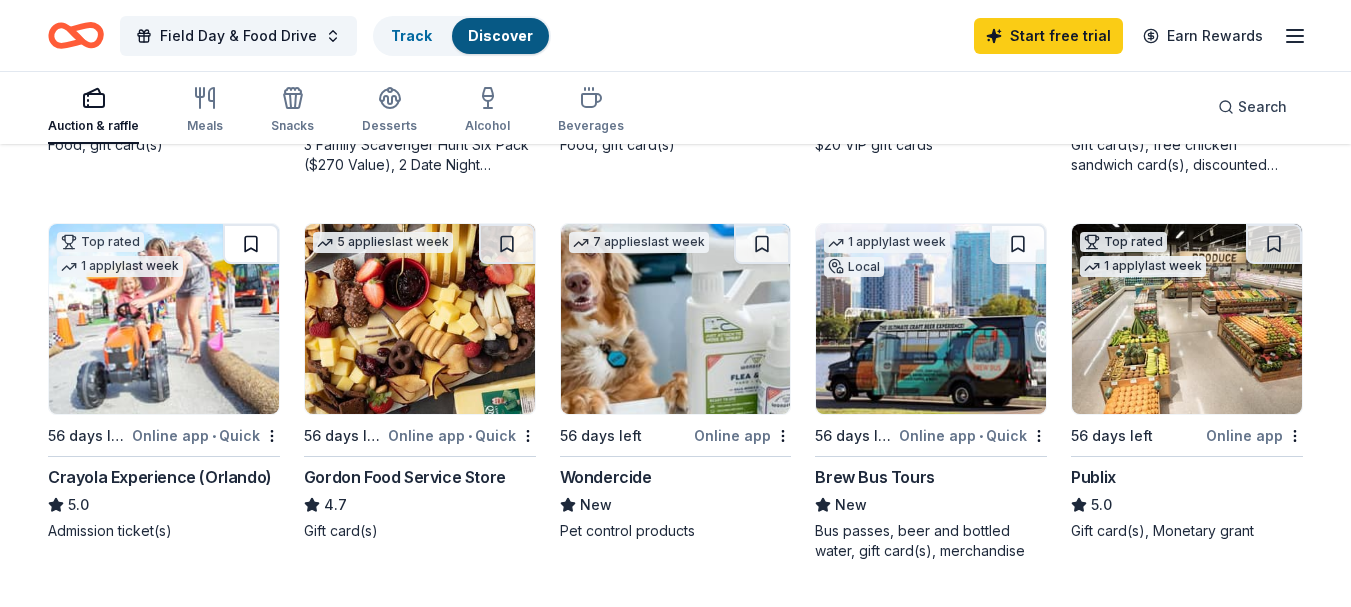click at bounding box center [251, 244] 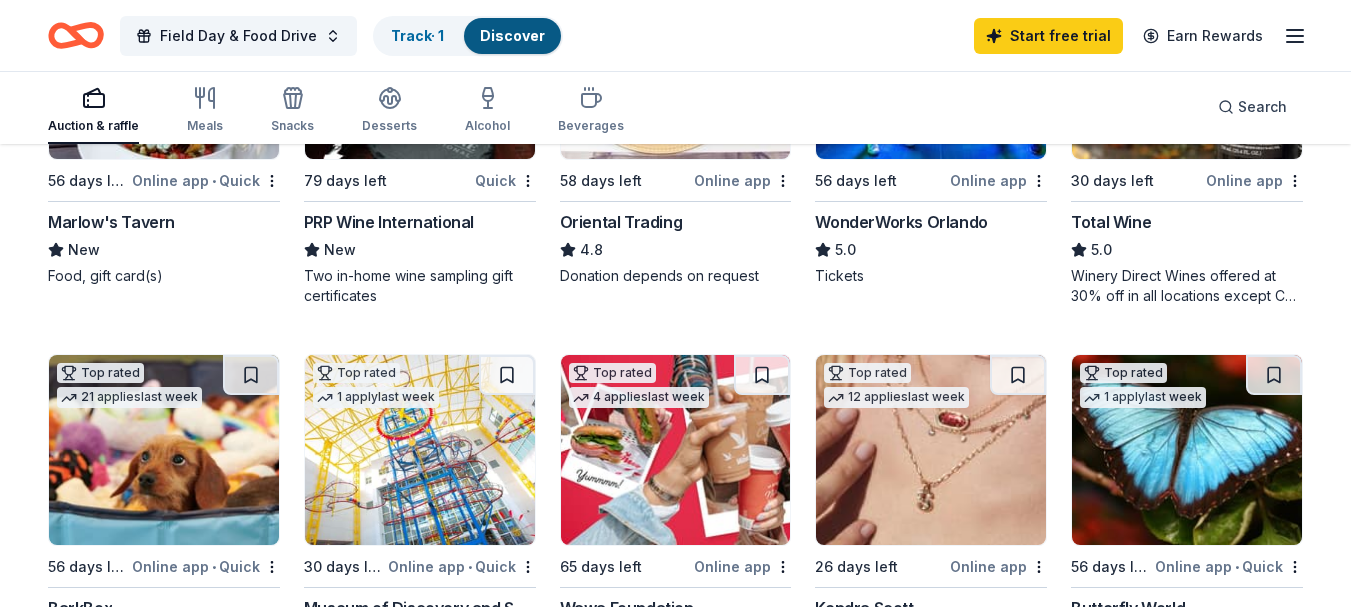 scroll, scrollTop: 490, scrollLeft: 0, axis: vertical 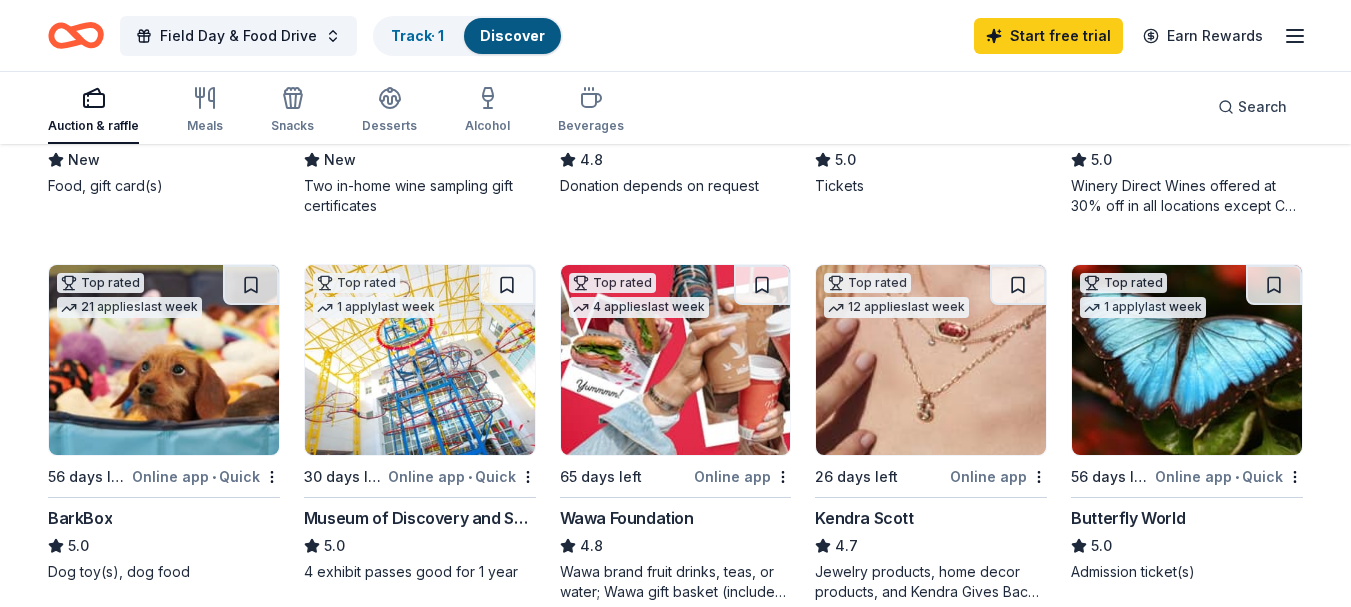 click on "Wawa Foundation" at bounding box center [627, 518] 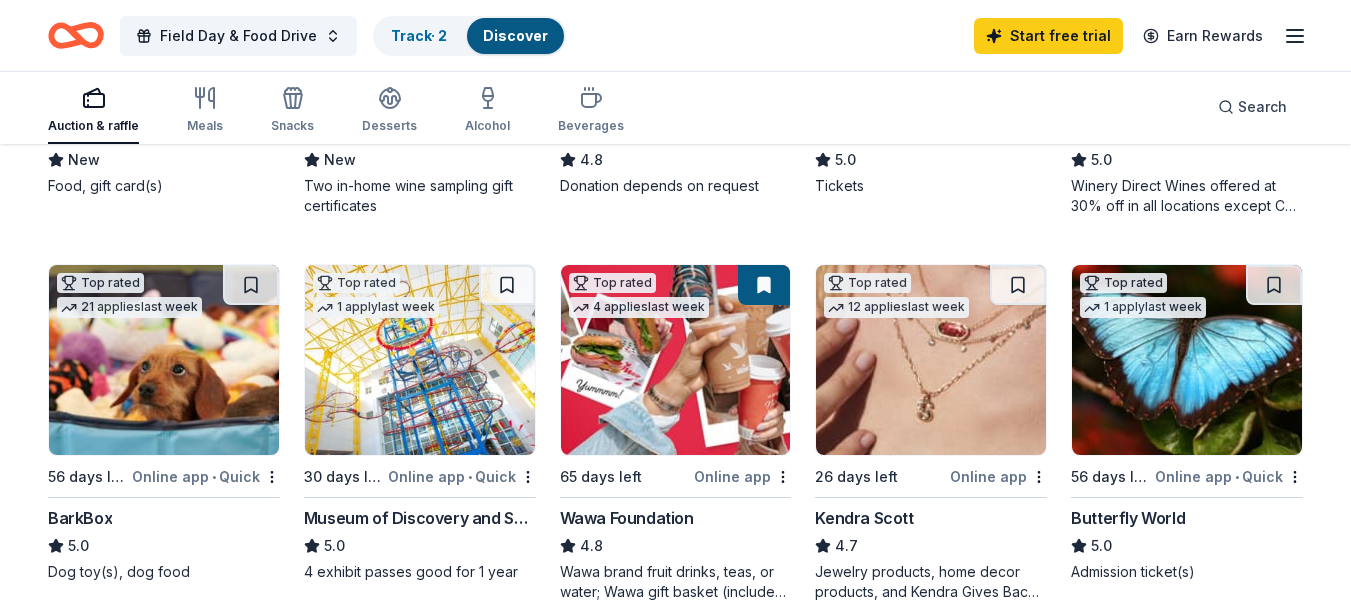 scroll, scrollTop: 0, scrollLeft: 0, axis: both 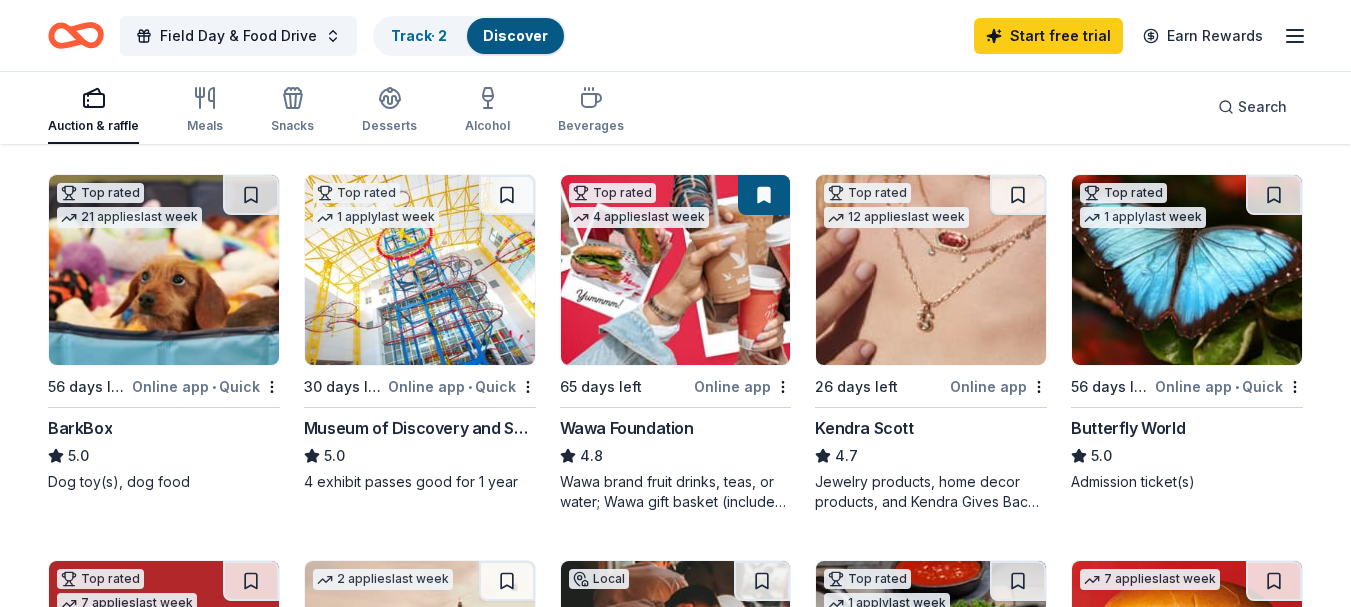 click on "Wawa Foundation" at bounding box center (627, 428) 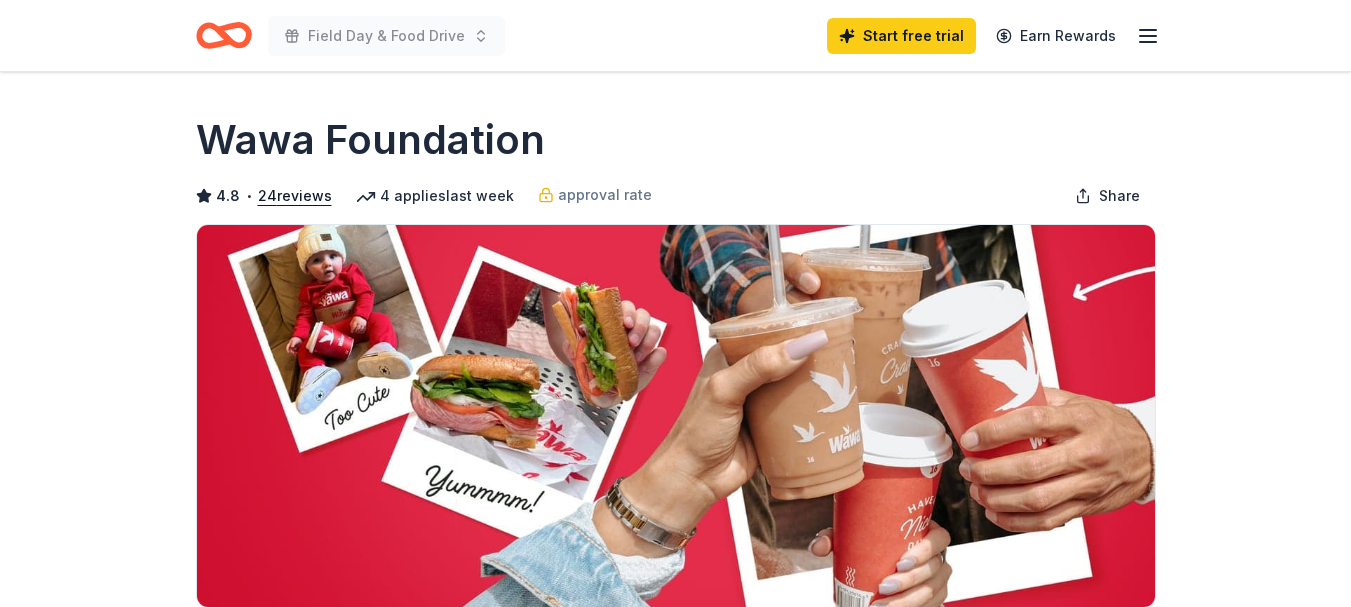 scroll, scrollTop: 0, scrollLeft: 0, axis: both 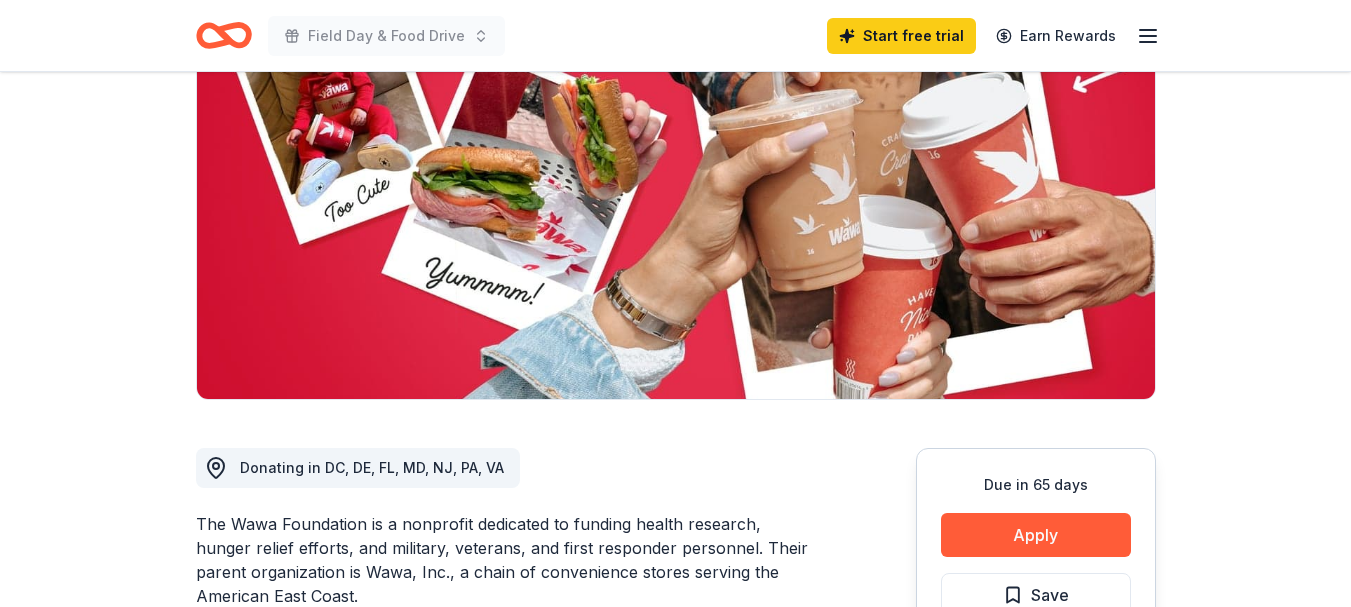 click on "Due in 65 days Apply Save Application takes 10 min Usually responds in  a few days" at bounding box center [1036, 597] 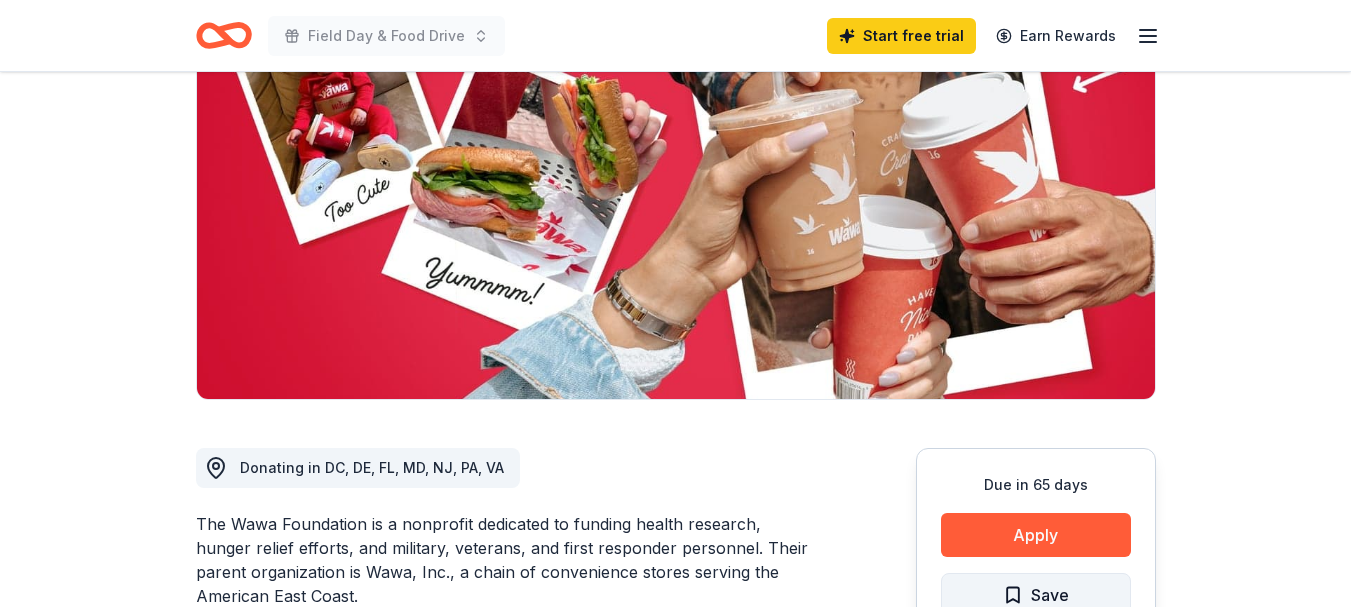 click on "Save" at bounding box center [1050, 595] 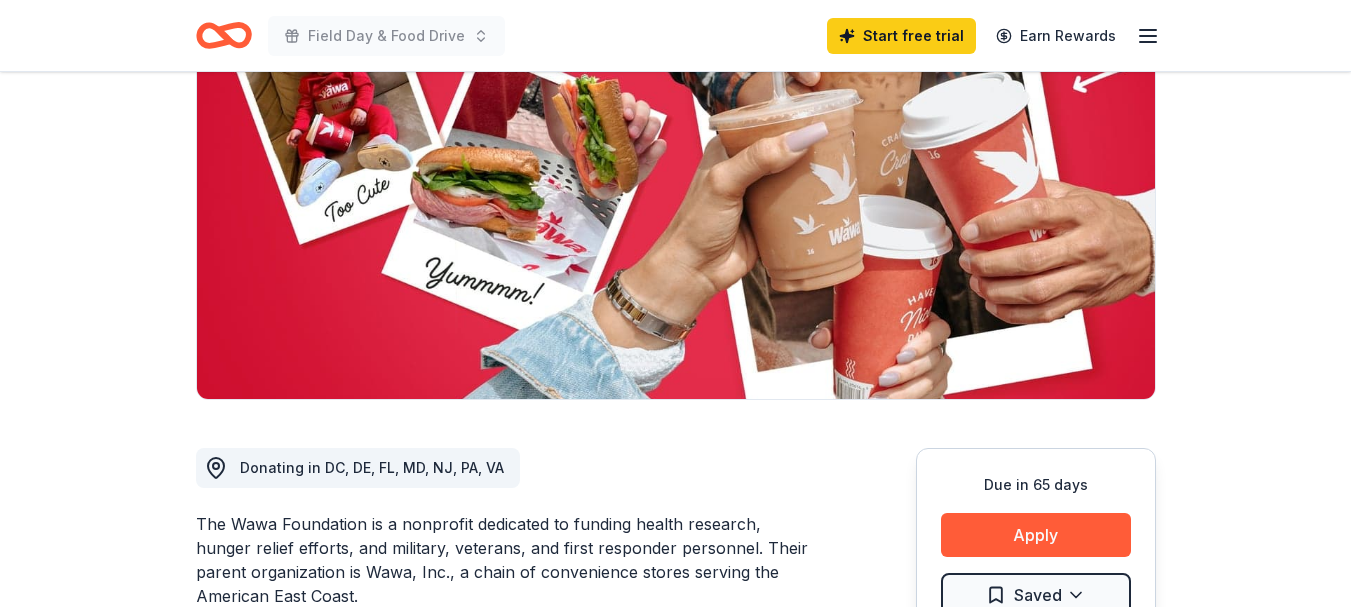 scroll, scrollTop: 374, scrollLeft: 0, axis: vertical 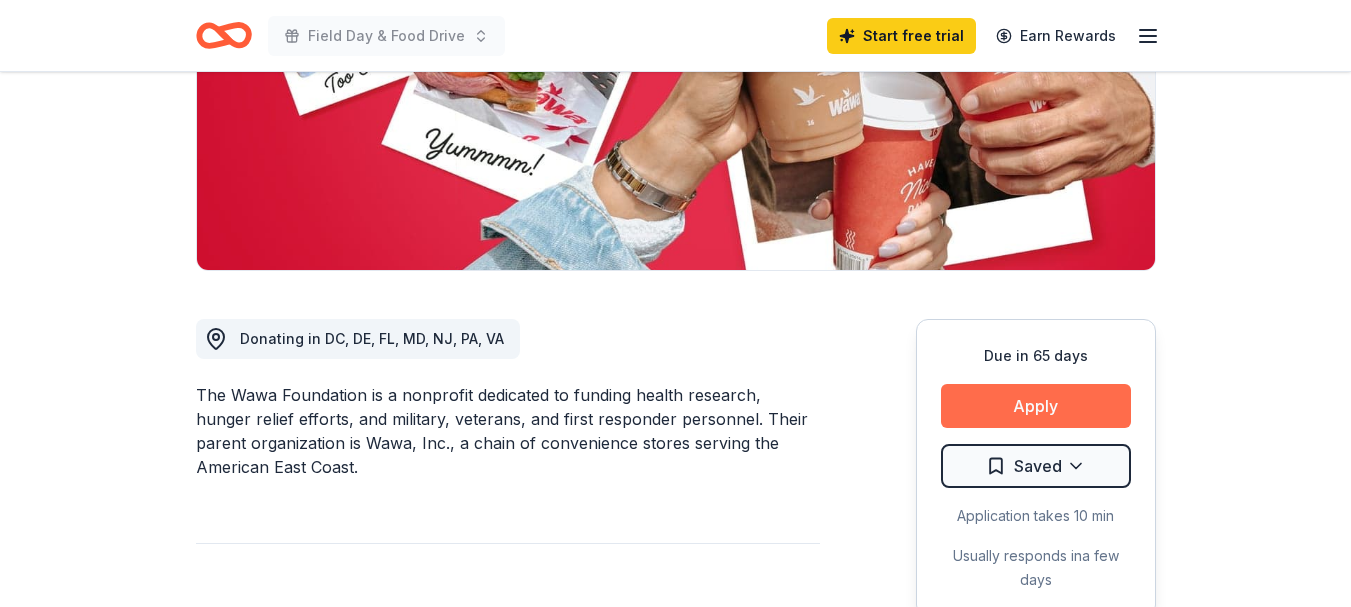 click on "Apply" at bounding box center (1036, 406) 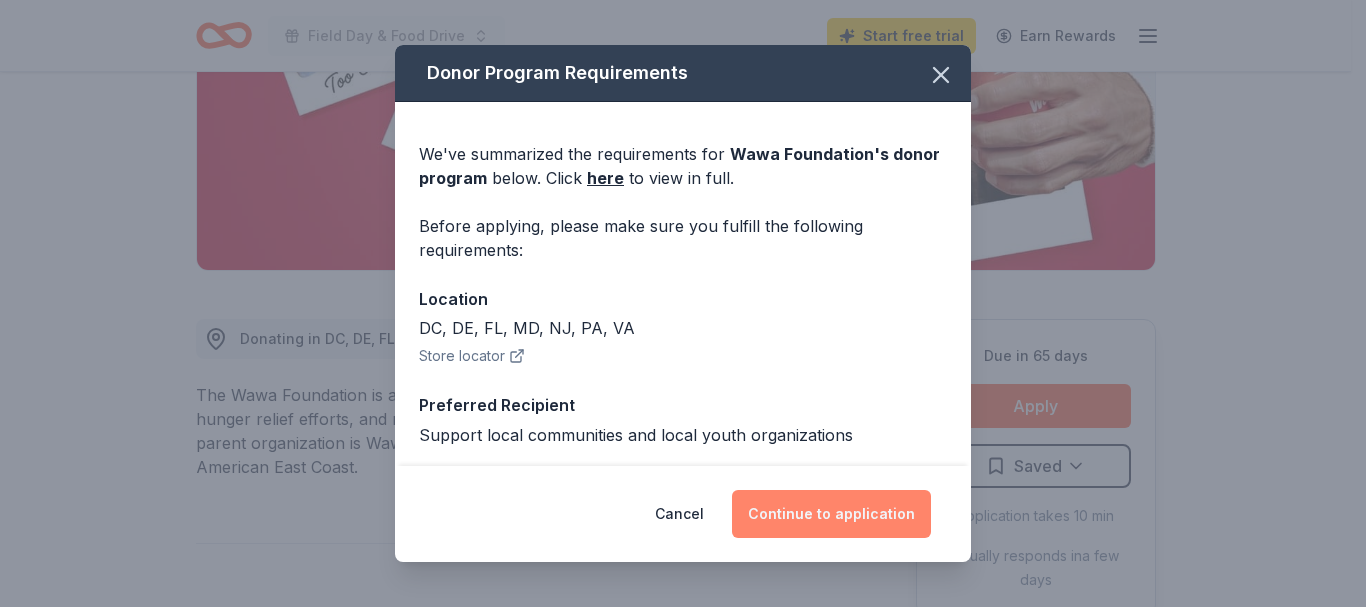 click on "Continue to application" at bounding box center [831, 514] 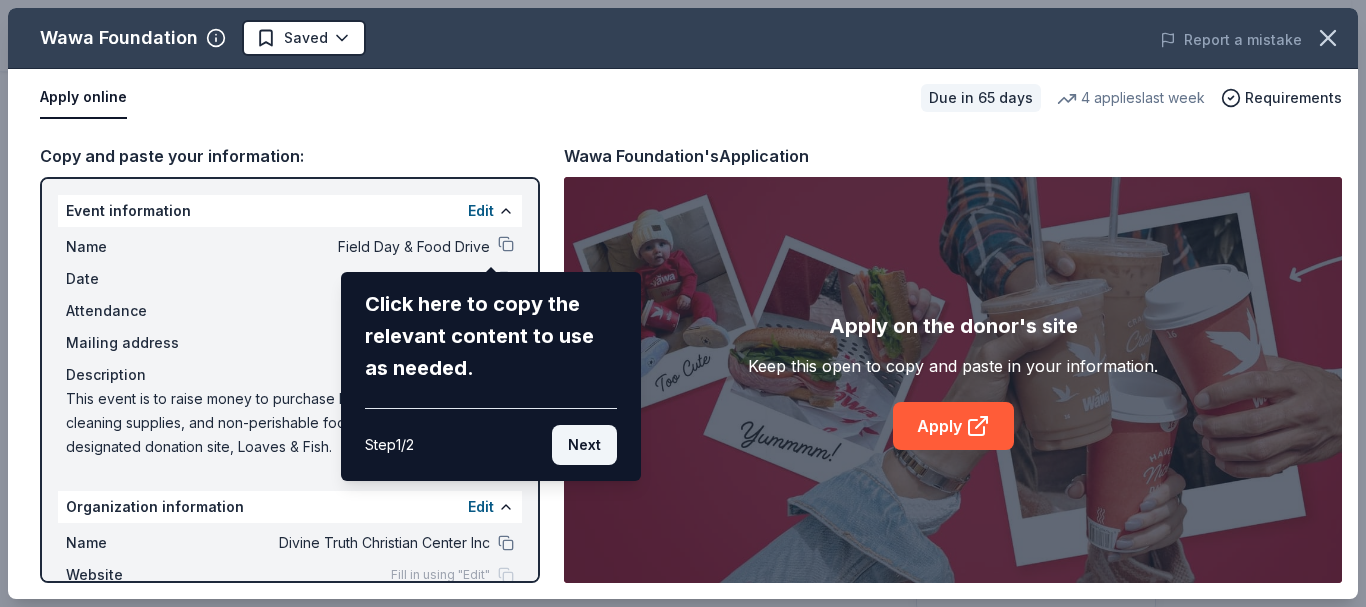 click on "Next" at bounding box center [584, 445] 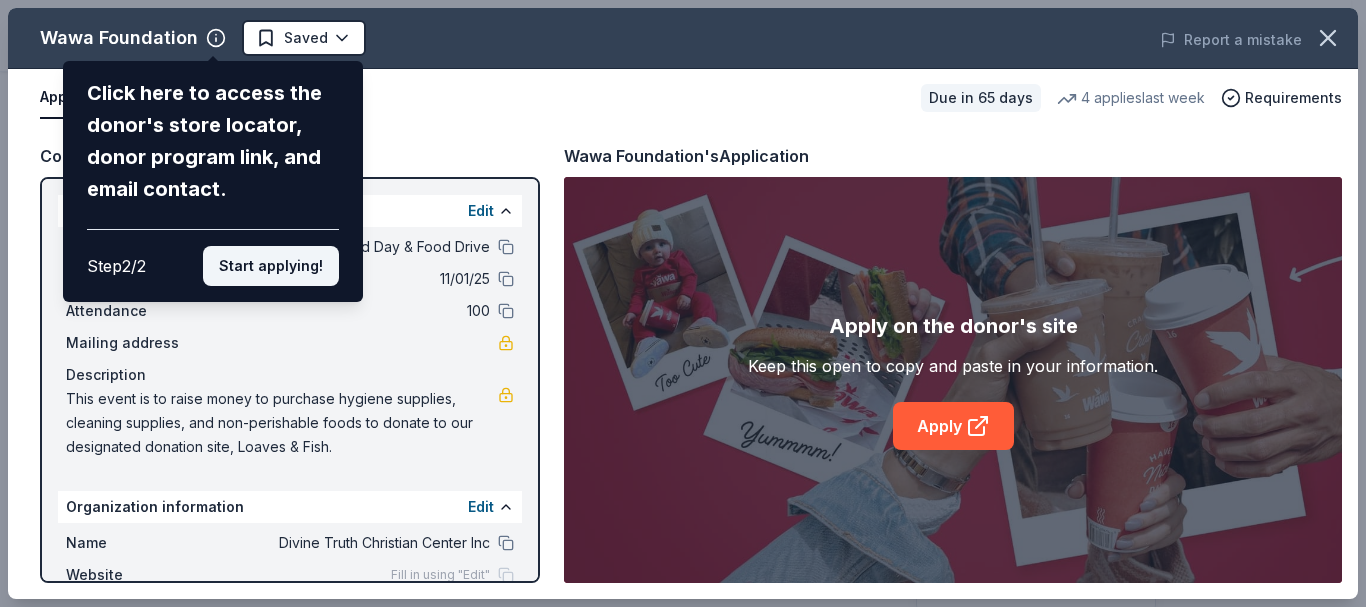 click on "Start applying!" at bounding box center [271, 266] 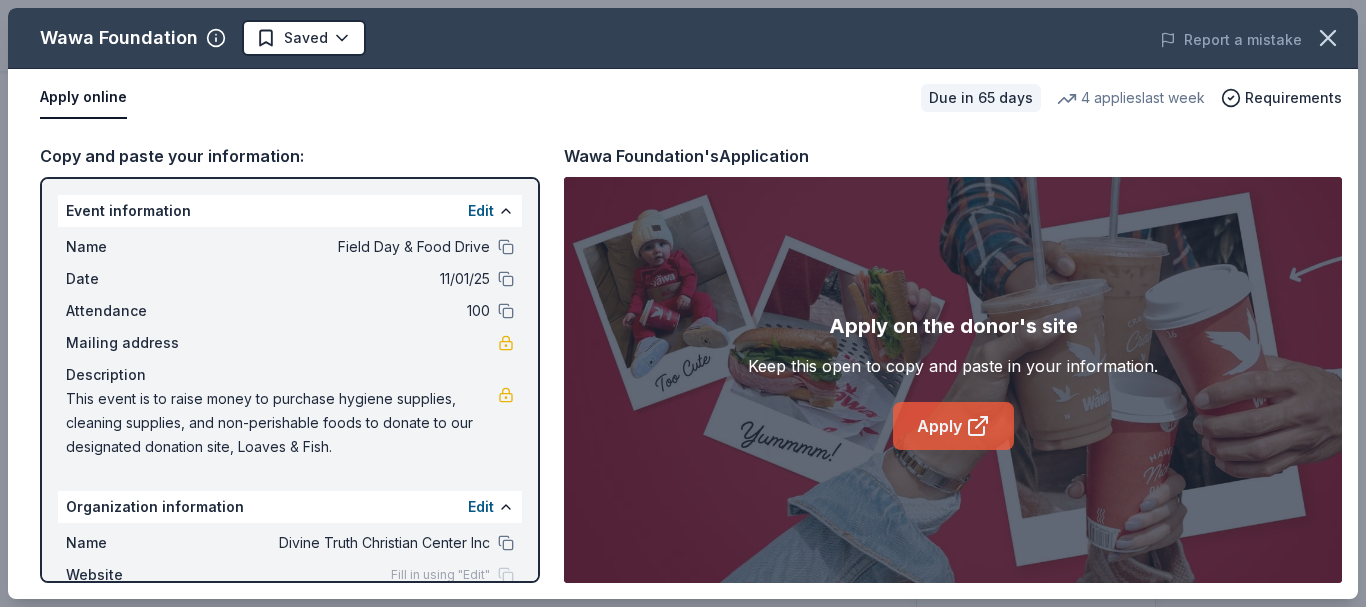 click on "Apply" at bounding box center (953, 426) 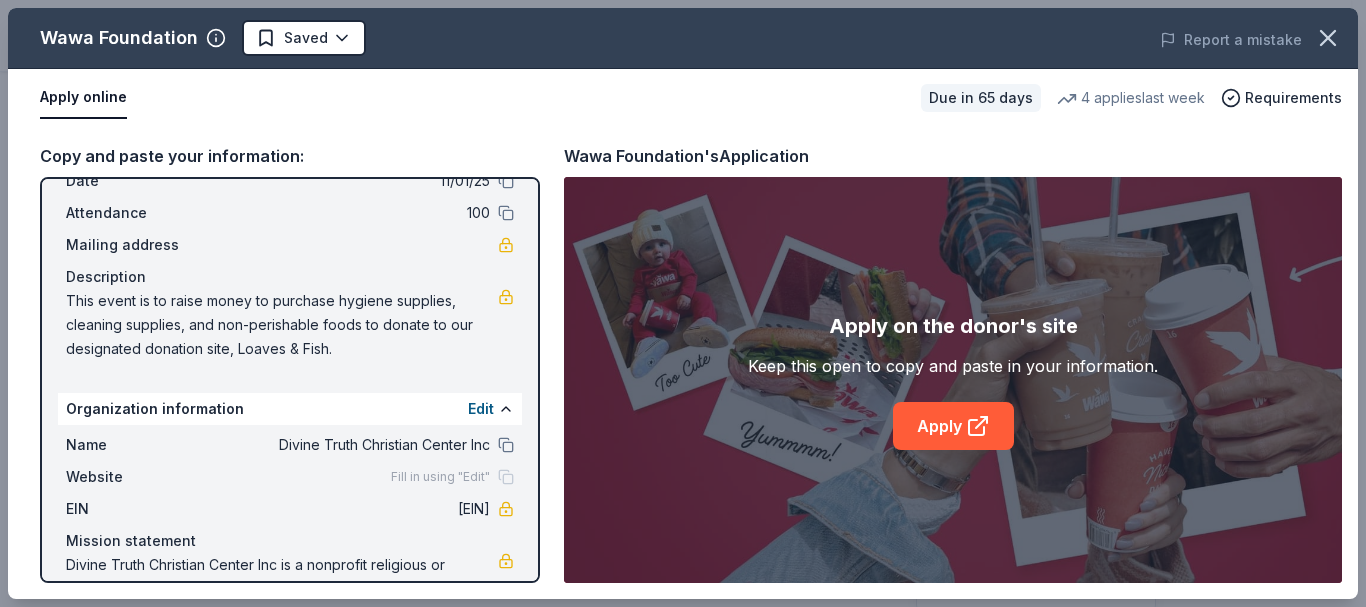 scroll, scrollTop: 166, scrollLeft: 0, axis: vertical 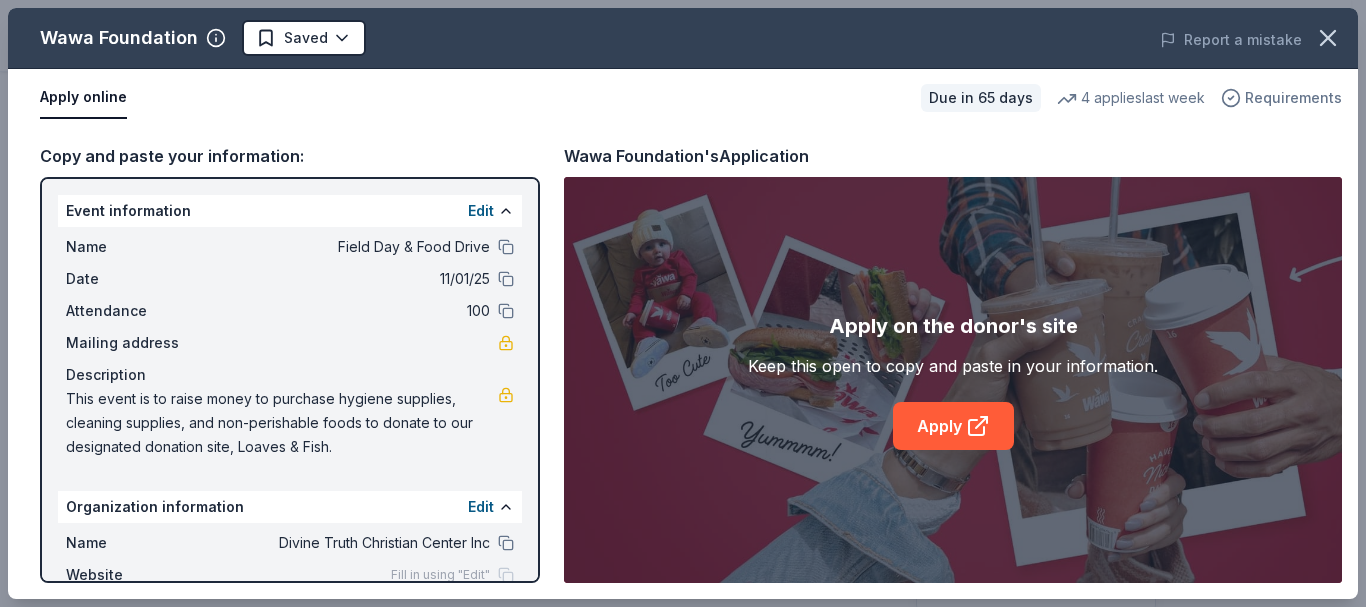 click on "Requirements" at bounding box center (1293, 98) 